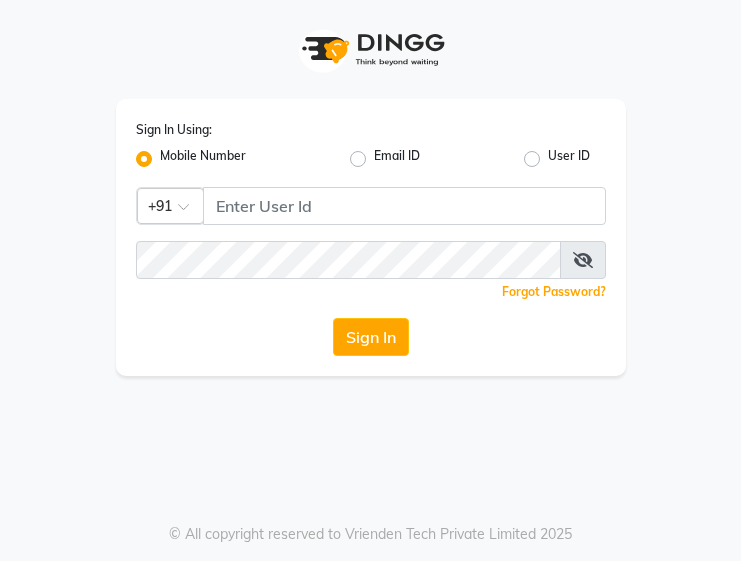 scroll, scrollTop: 0, scrollLeft: 0, axis: both 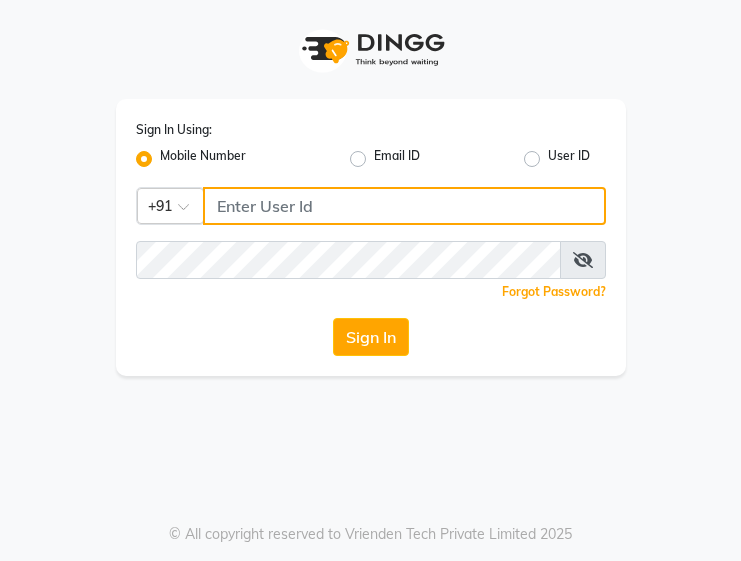 type on "[PHONE]" 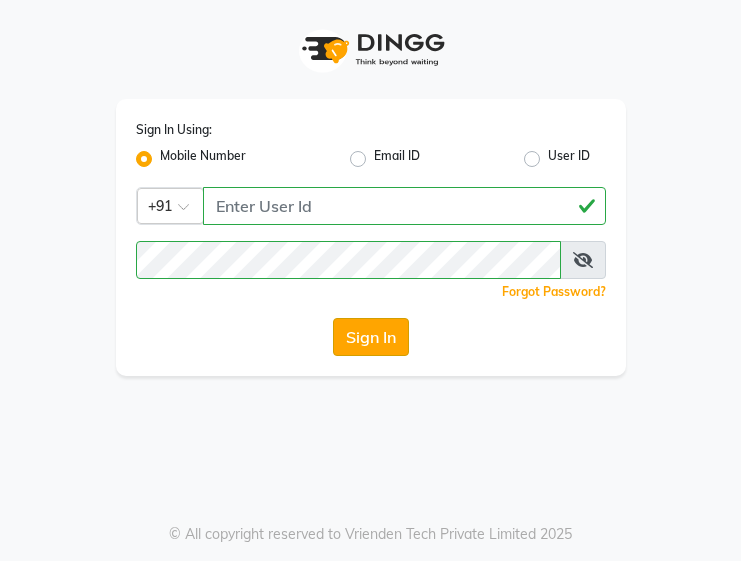 click on "Sign In" 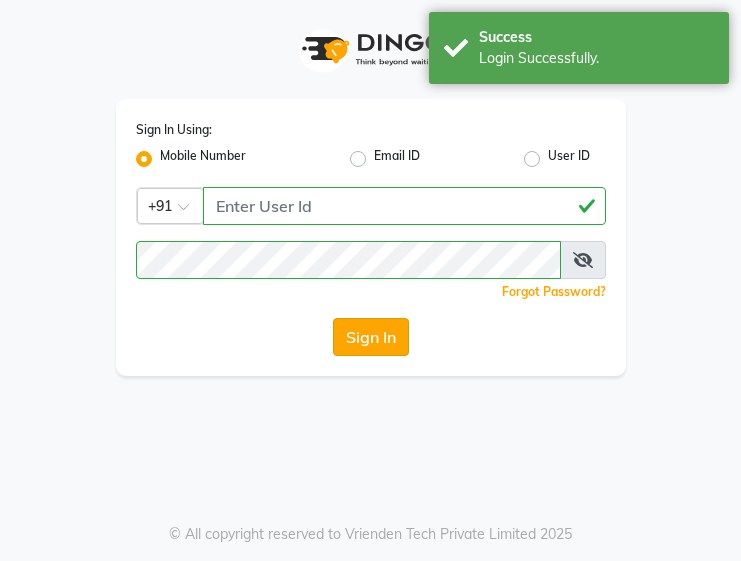 select on "82" 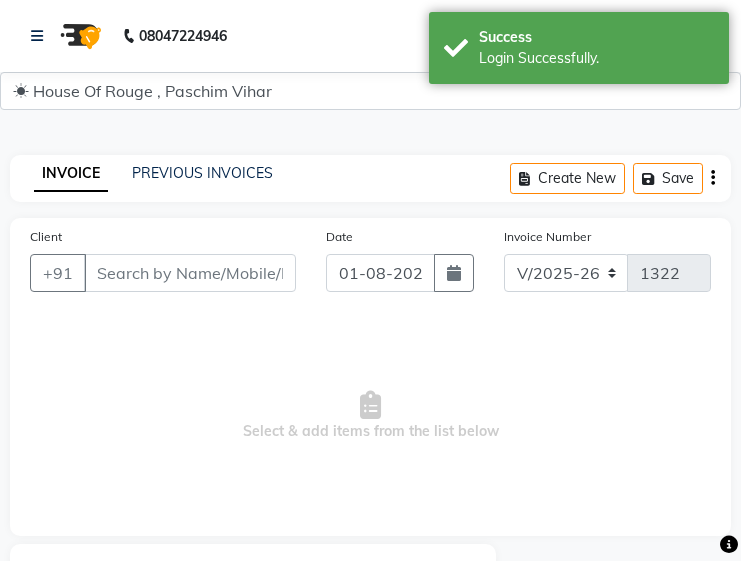 scroll, scrollTop: 306, scrollLeft: 0, axis: vertical 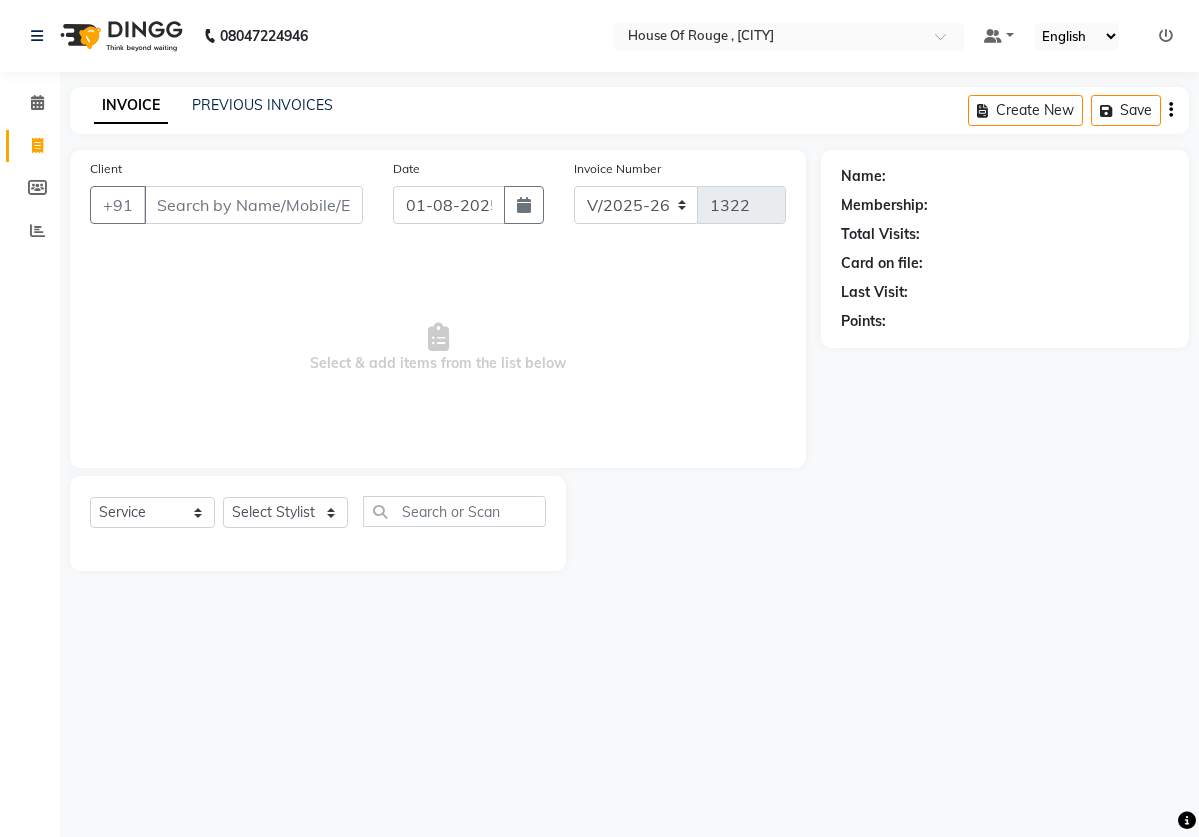 click on "Client" at bounding box center [253, 205] 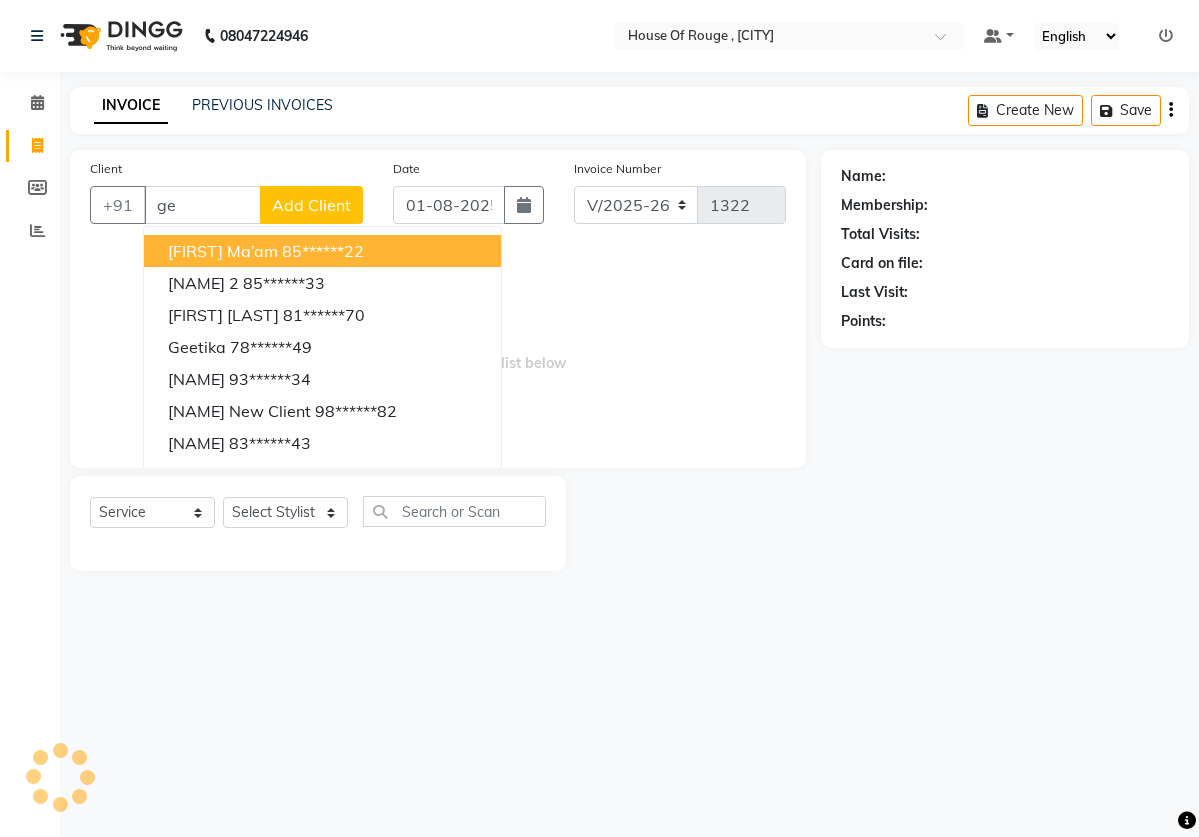 type on "g" 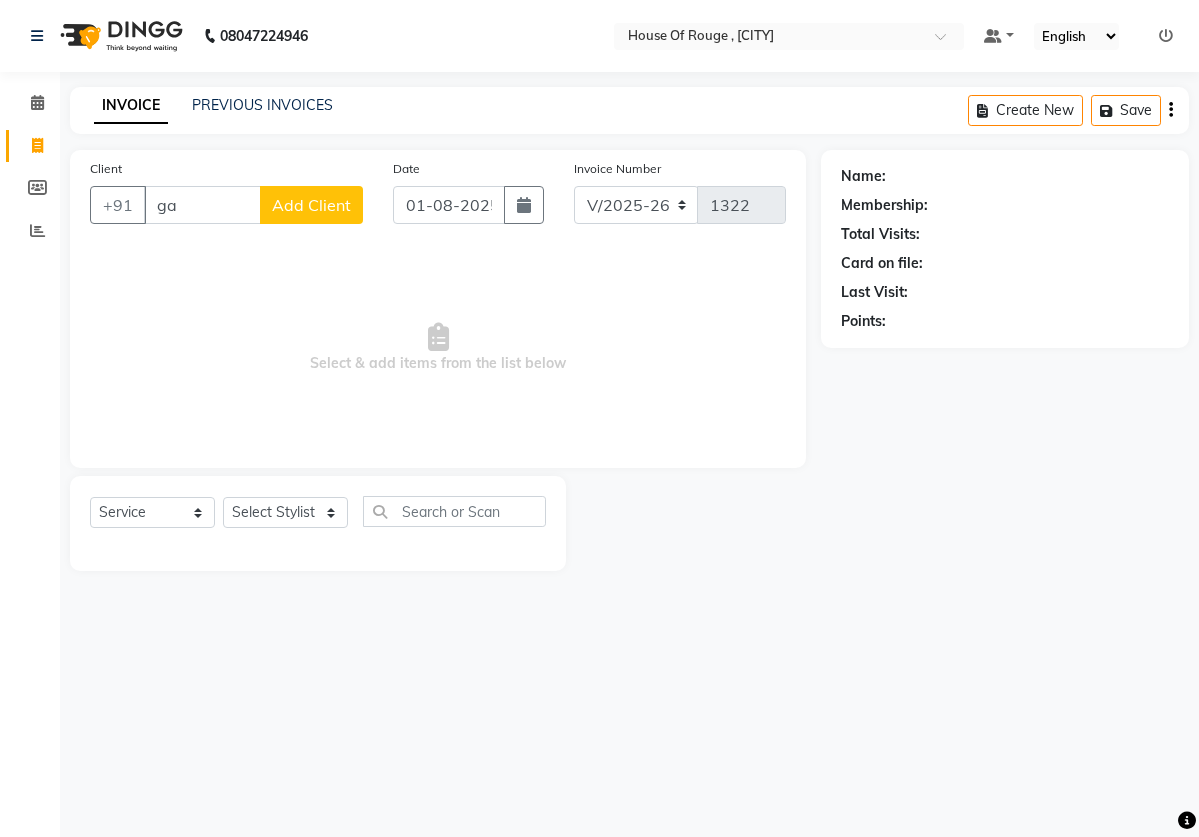 type on "g" 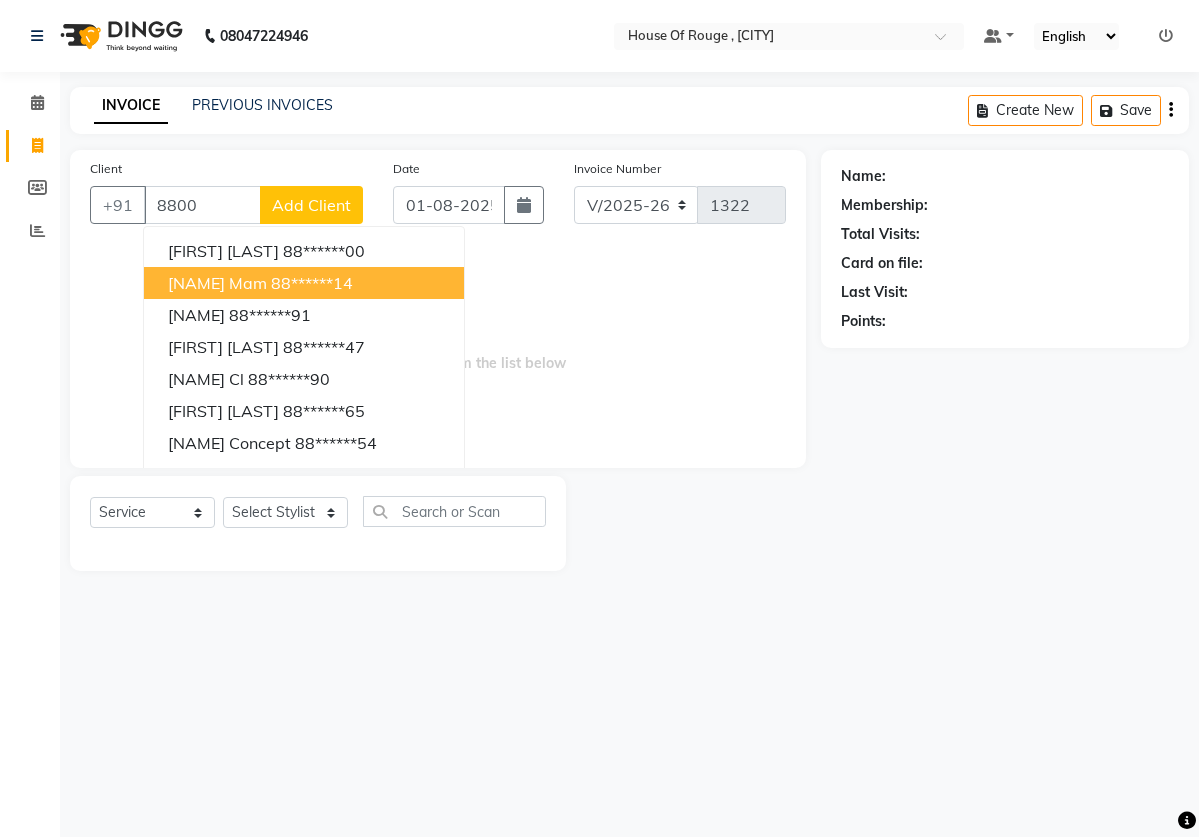 click on "[NAME] mam" at bounding box center [217, 283] 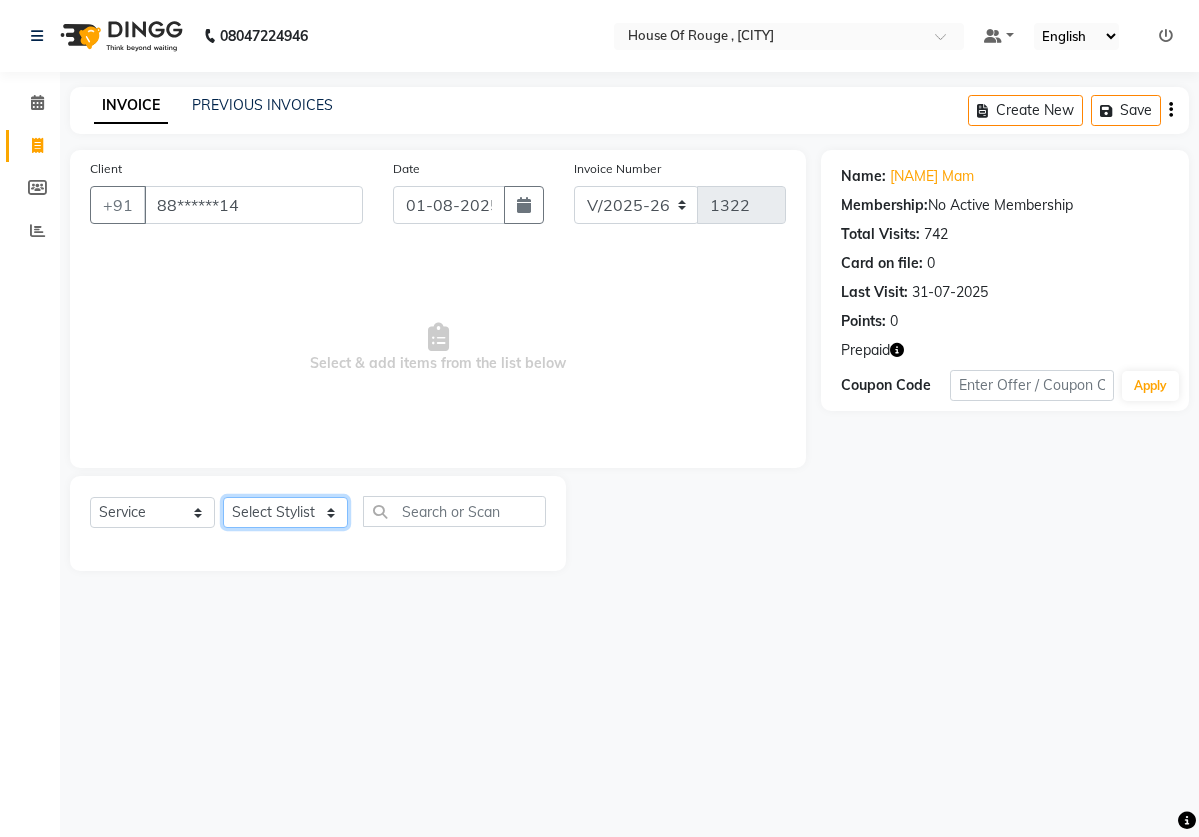 select on "2906" 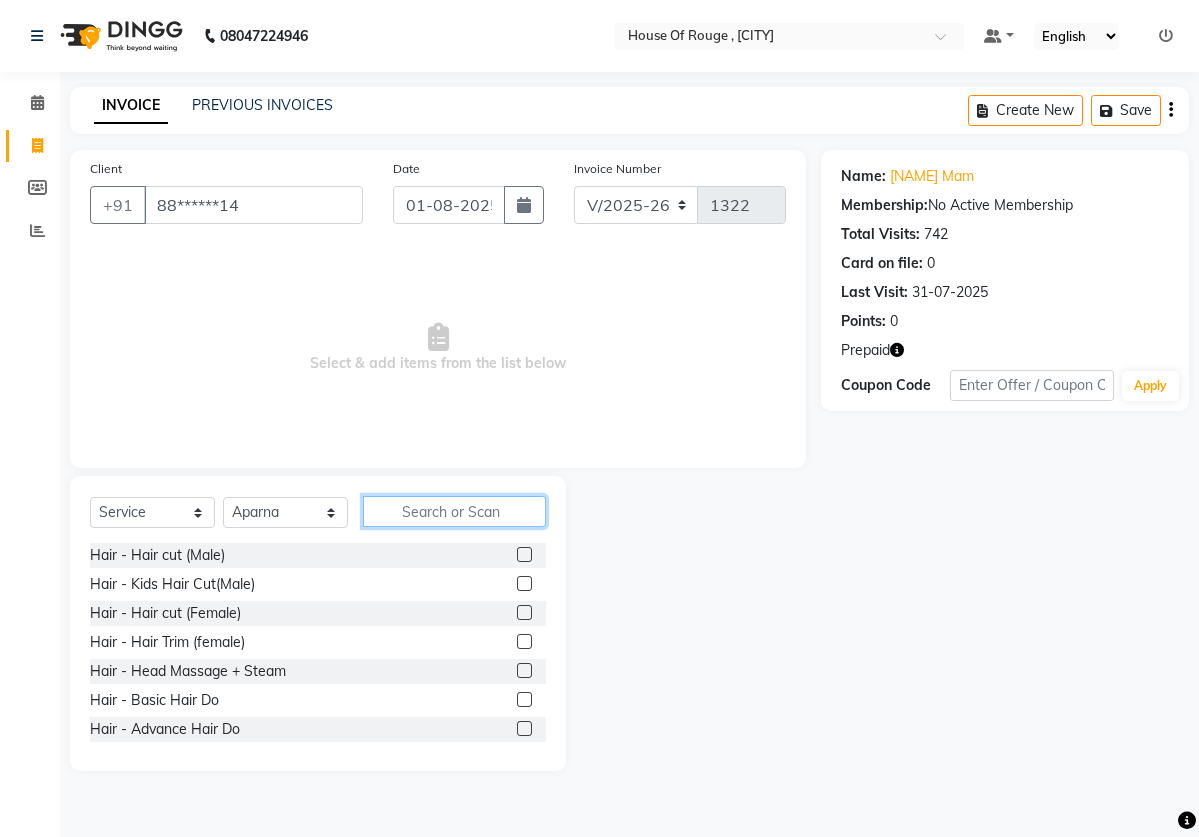 click 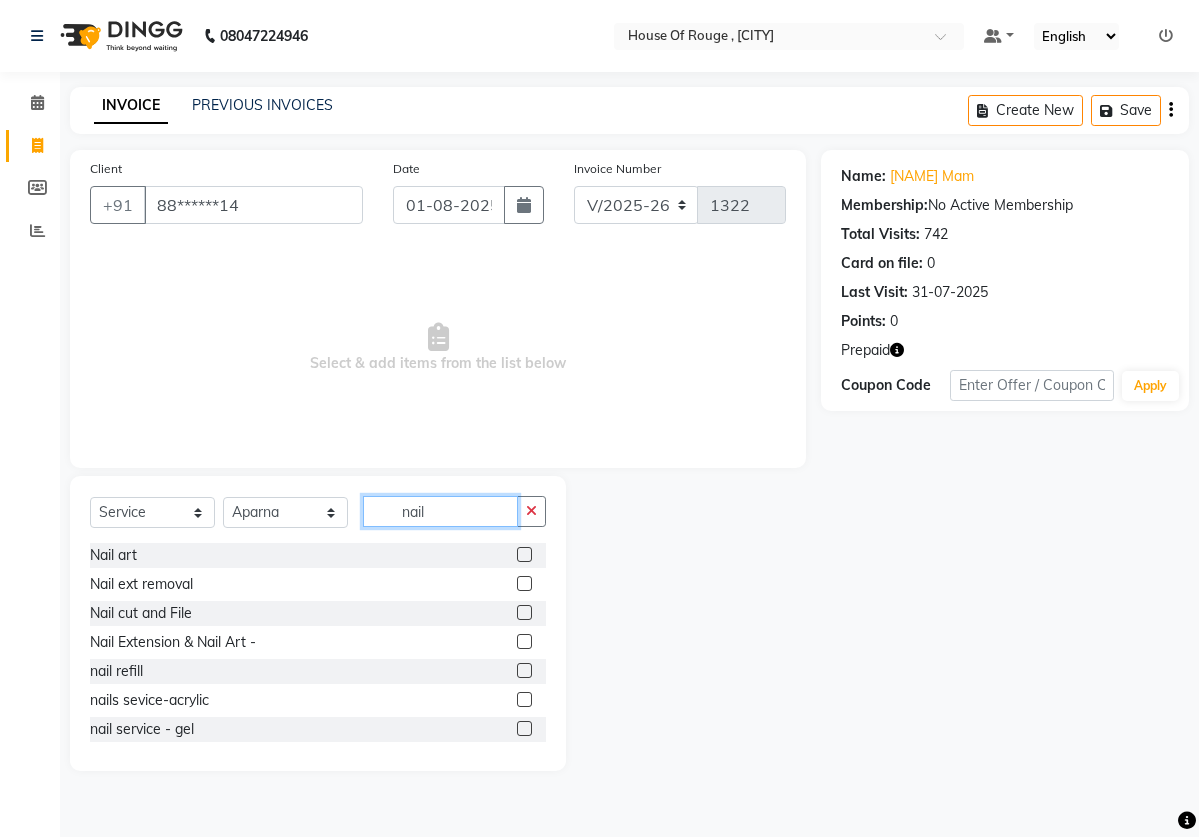 type on "nail" 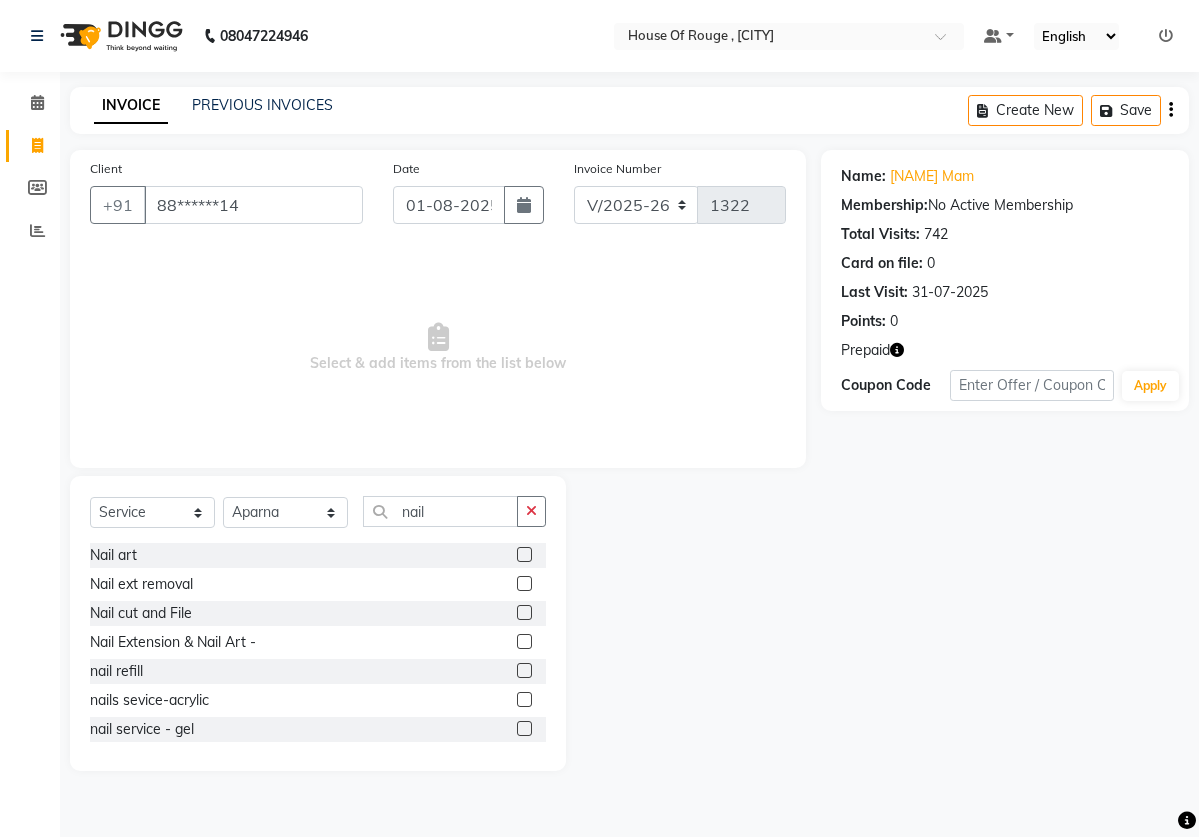 click 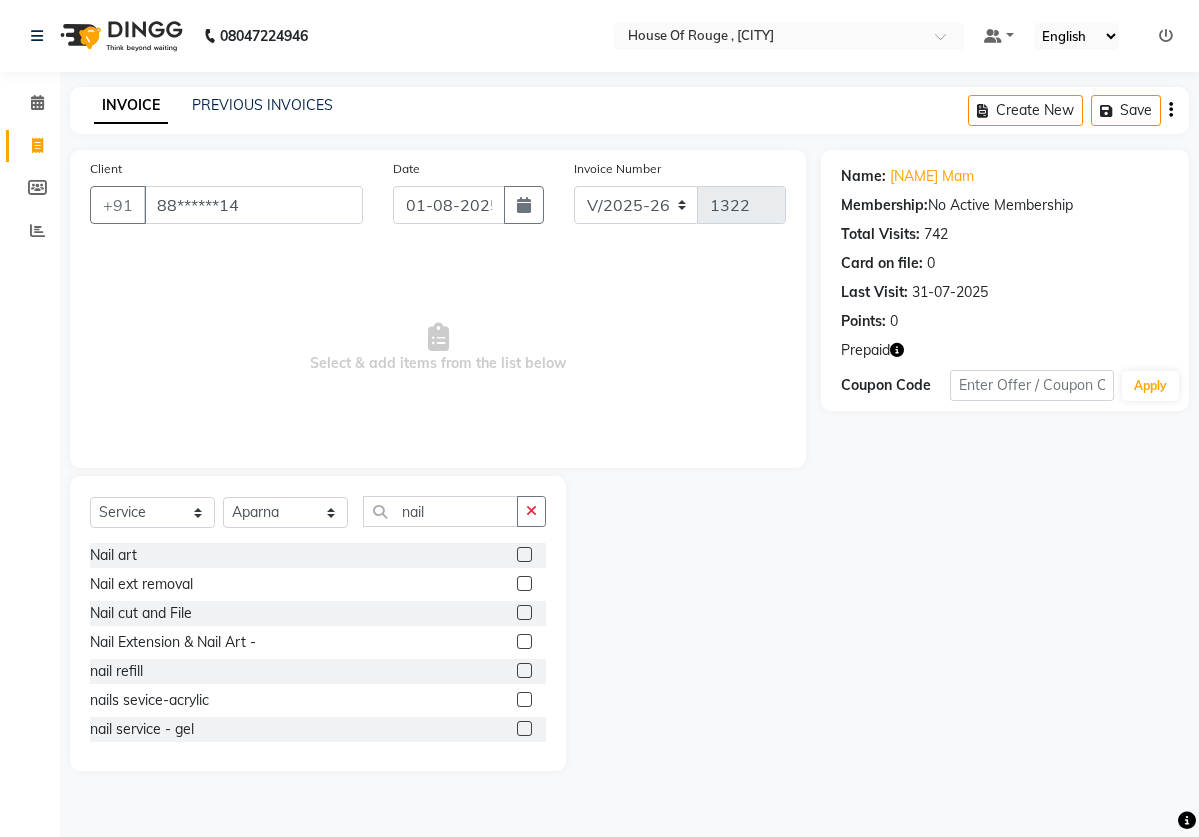 click at bounding box center (523, 700) 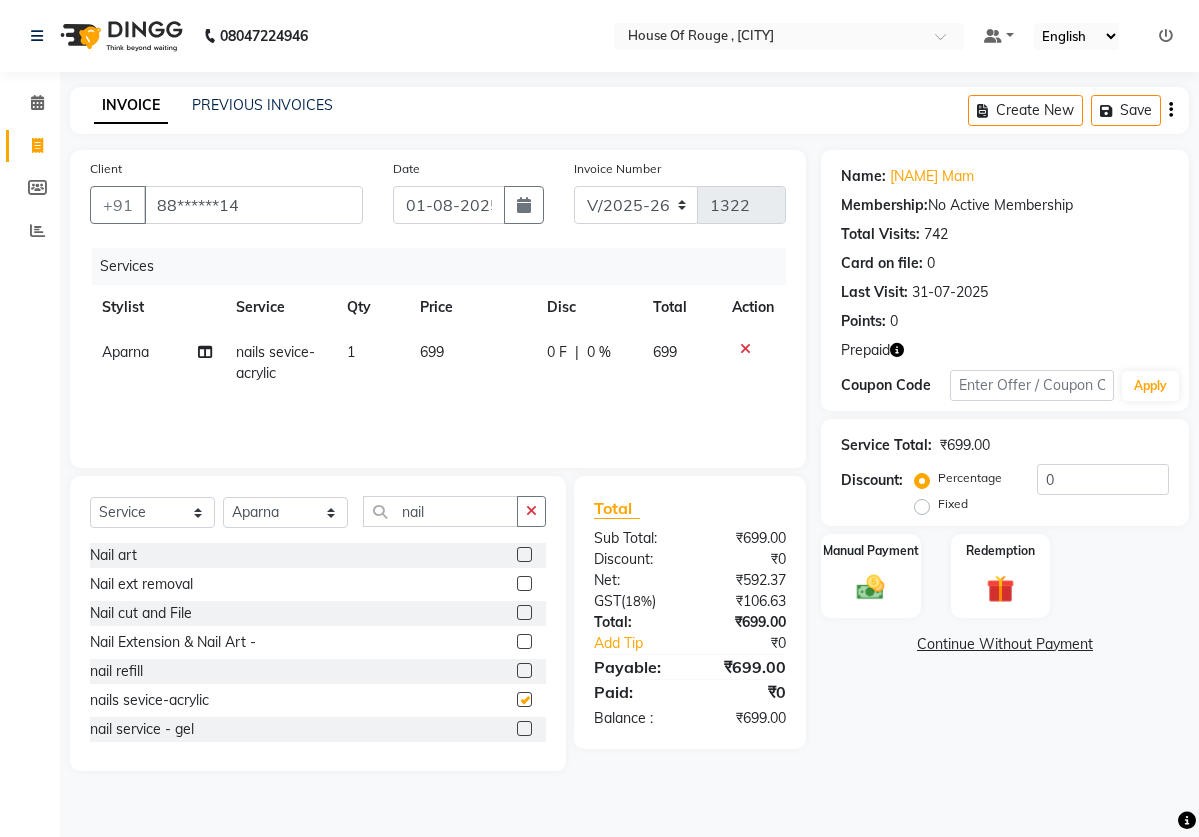 checkbox on "false" 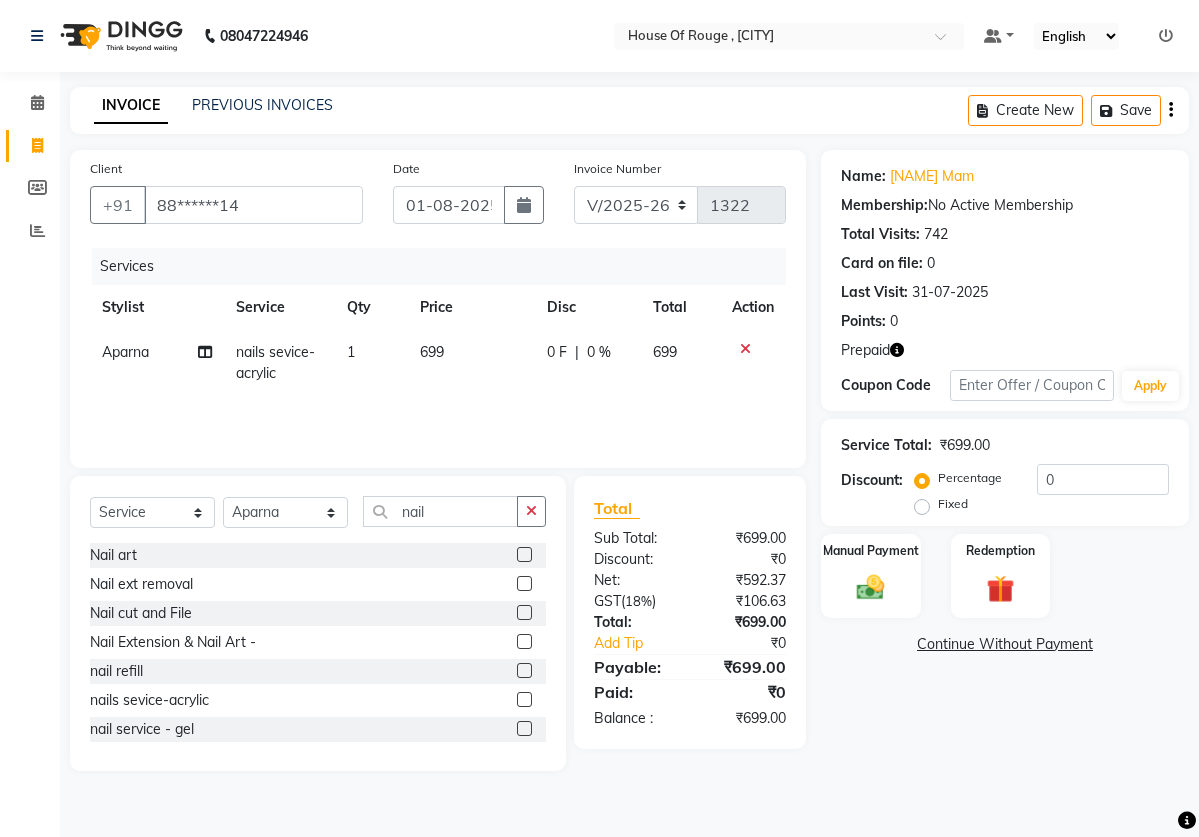 click on "699" 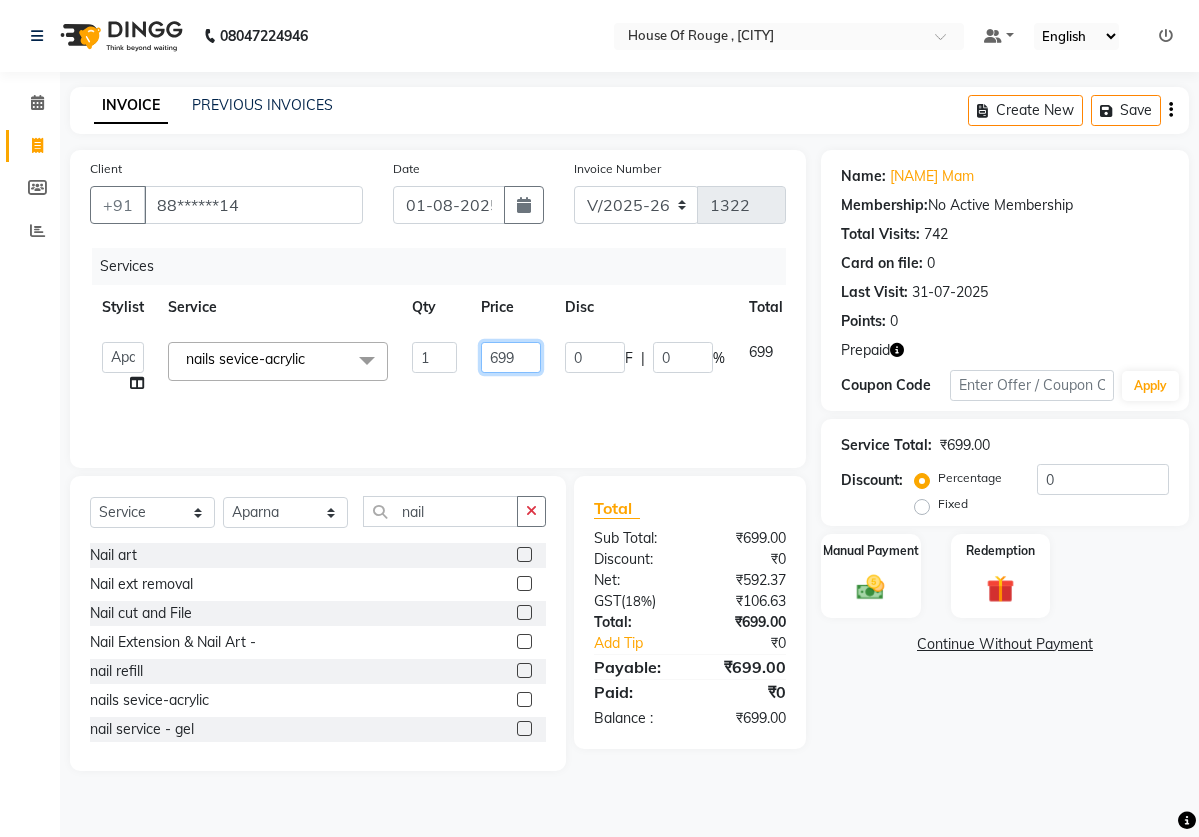 click on "699" 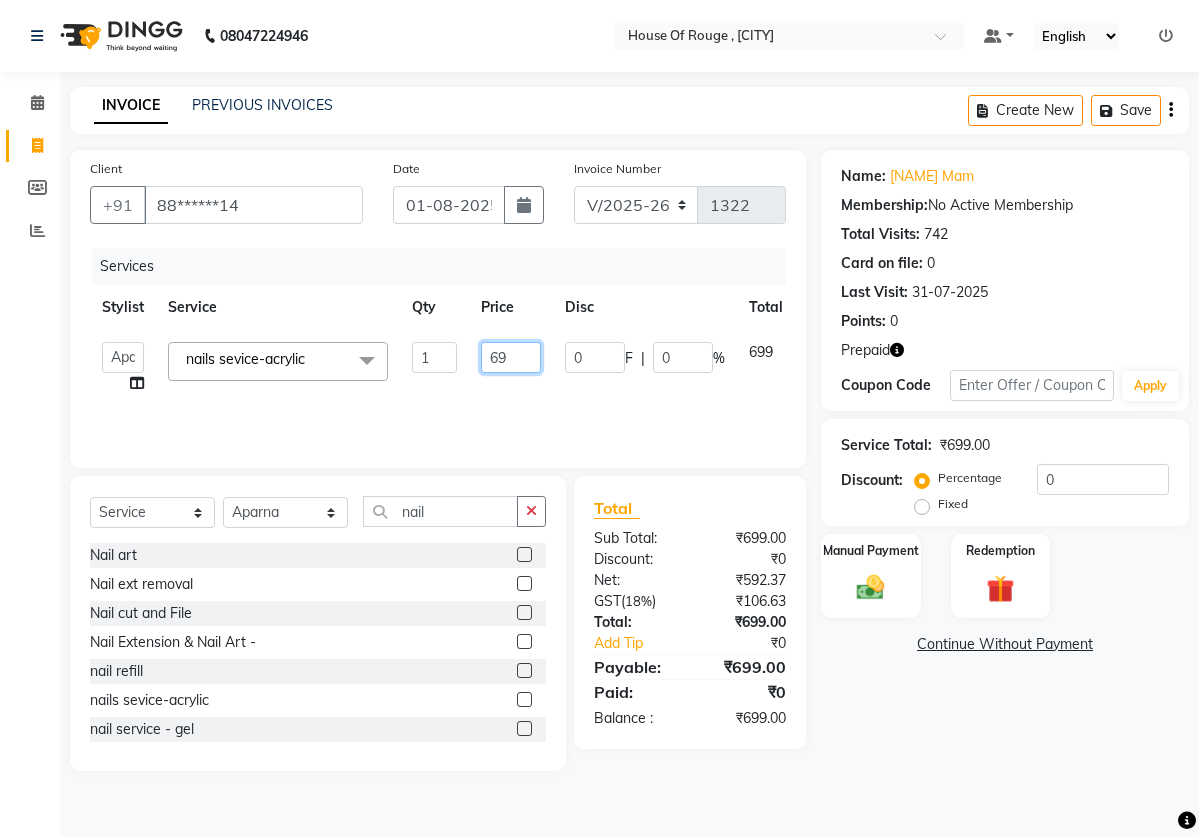 type on "6" 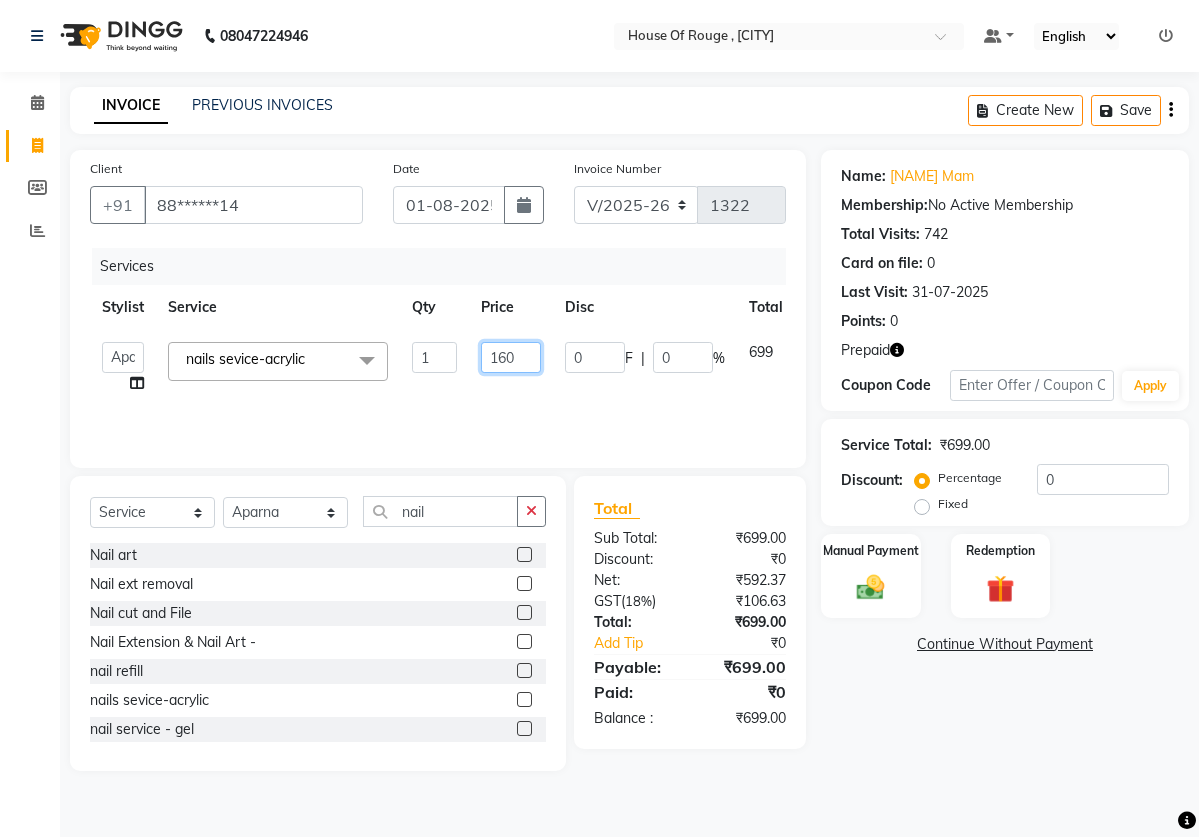 type on "1600" 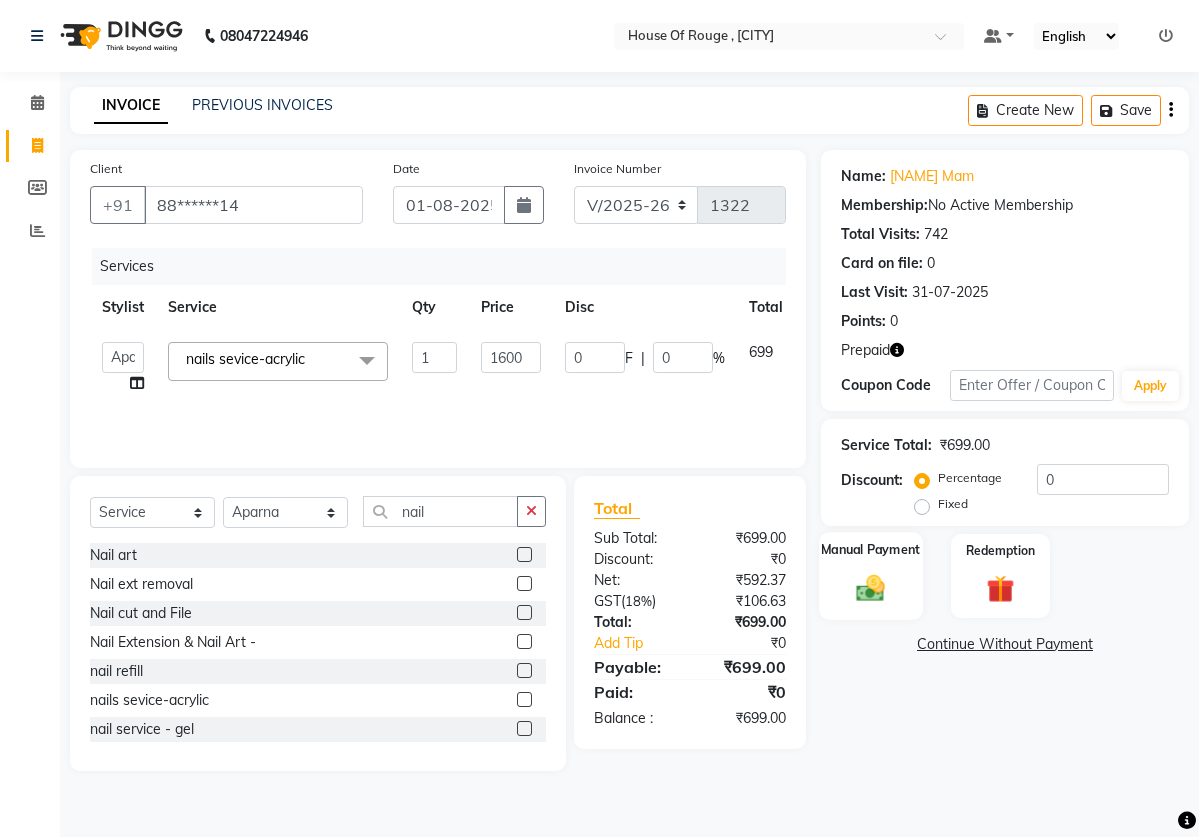 click 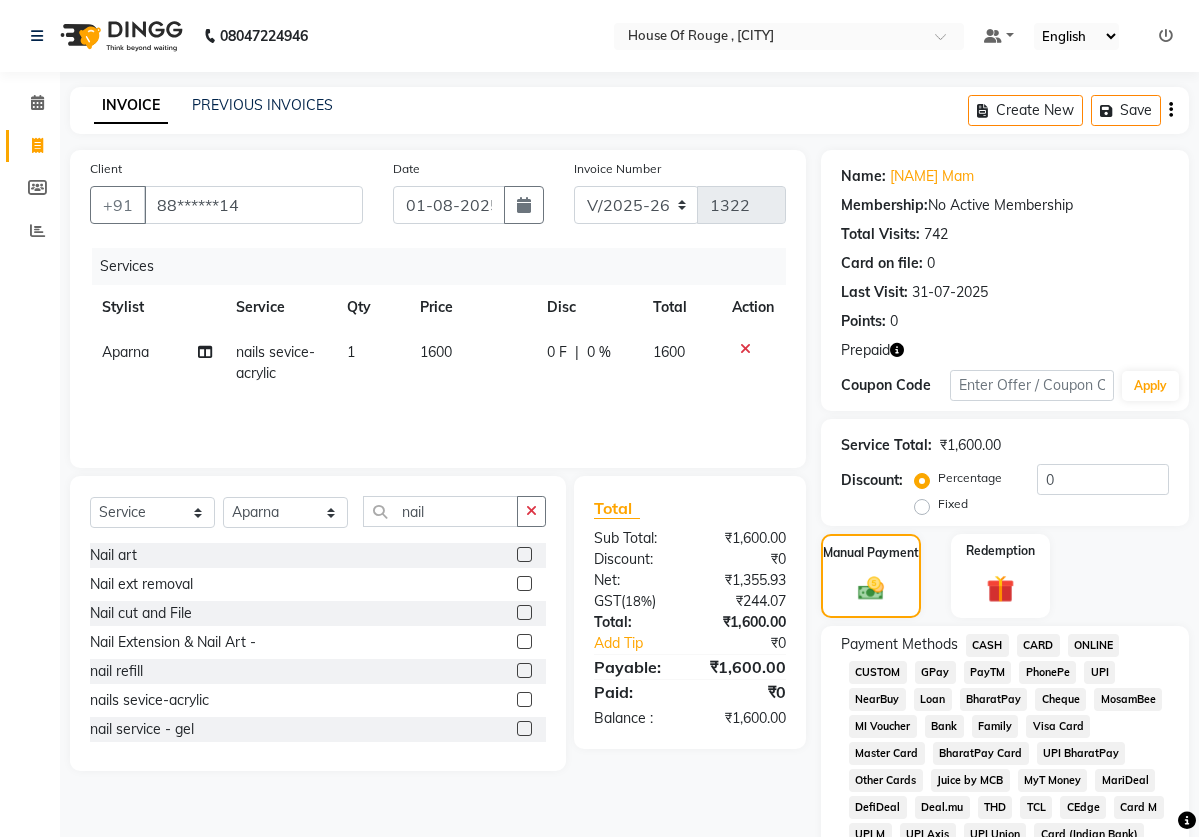 click on "CASH" 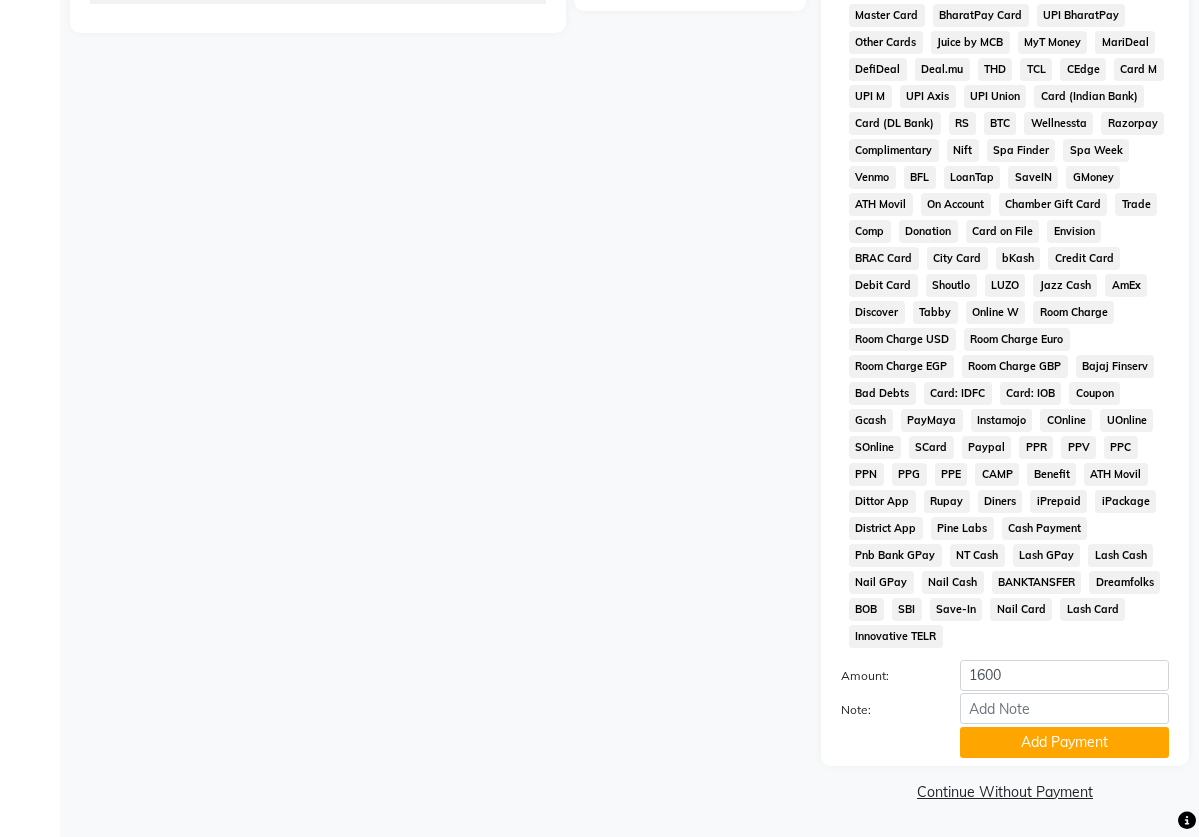 scroll, scrollTop: 764, scrollLeft: 0, axis: vertical 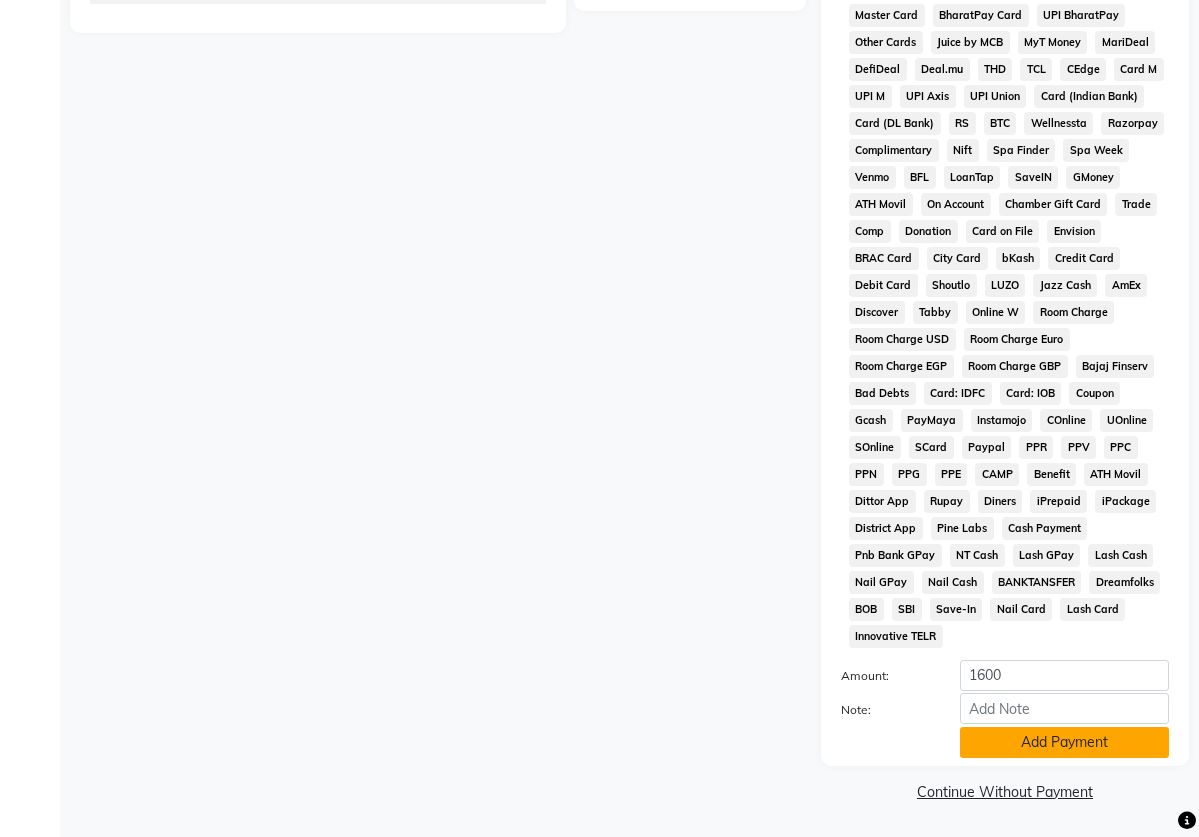 click on "Add Payment" 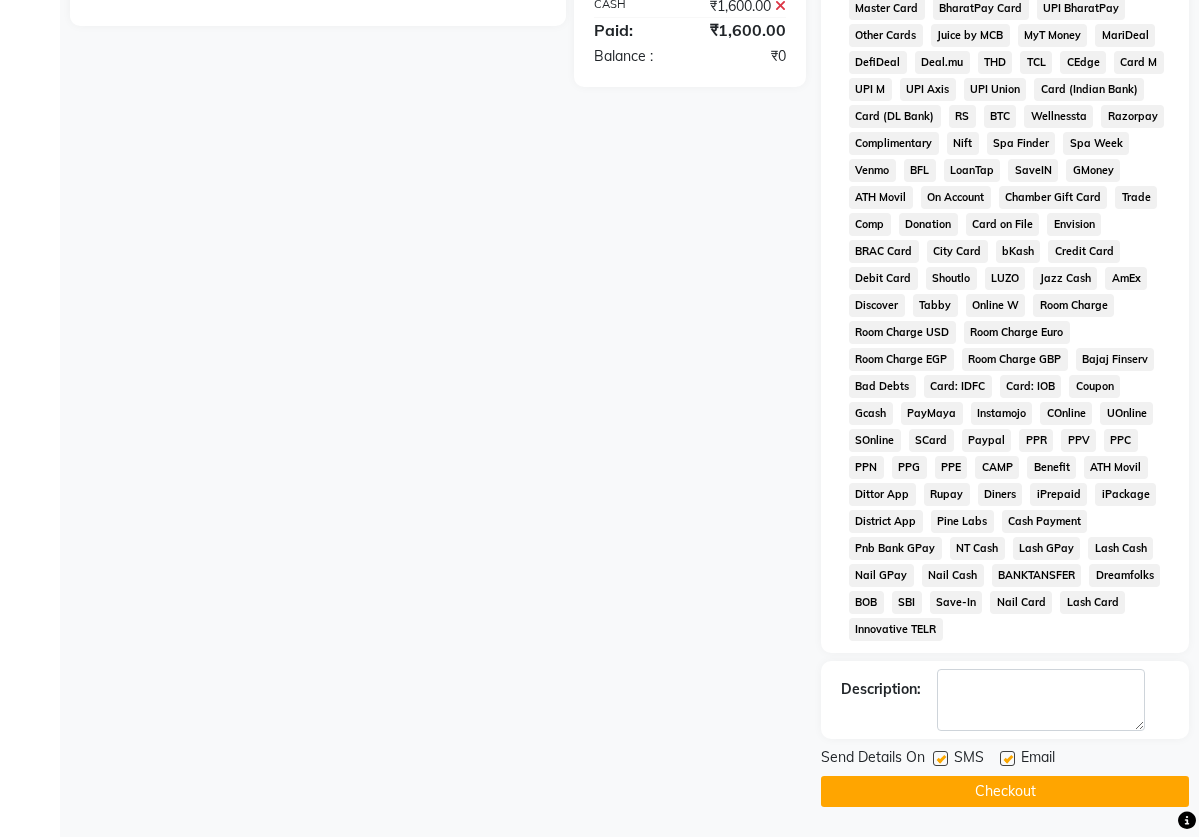 click 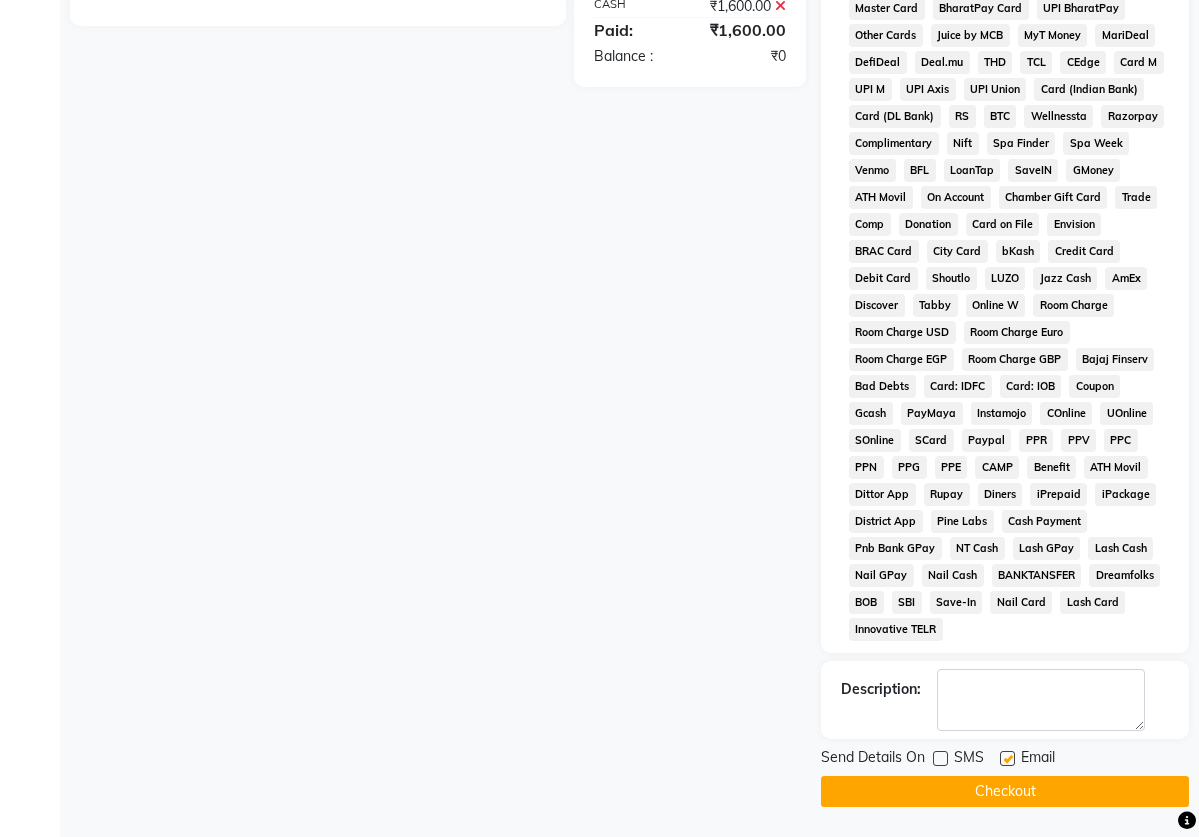 click 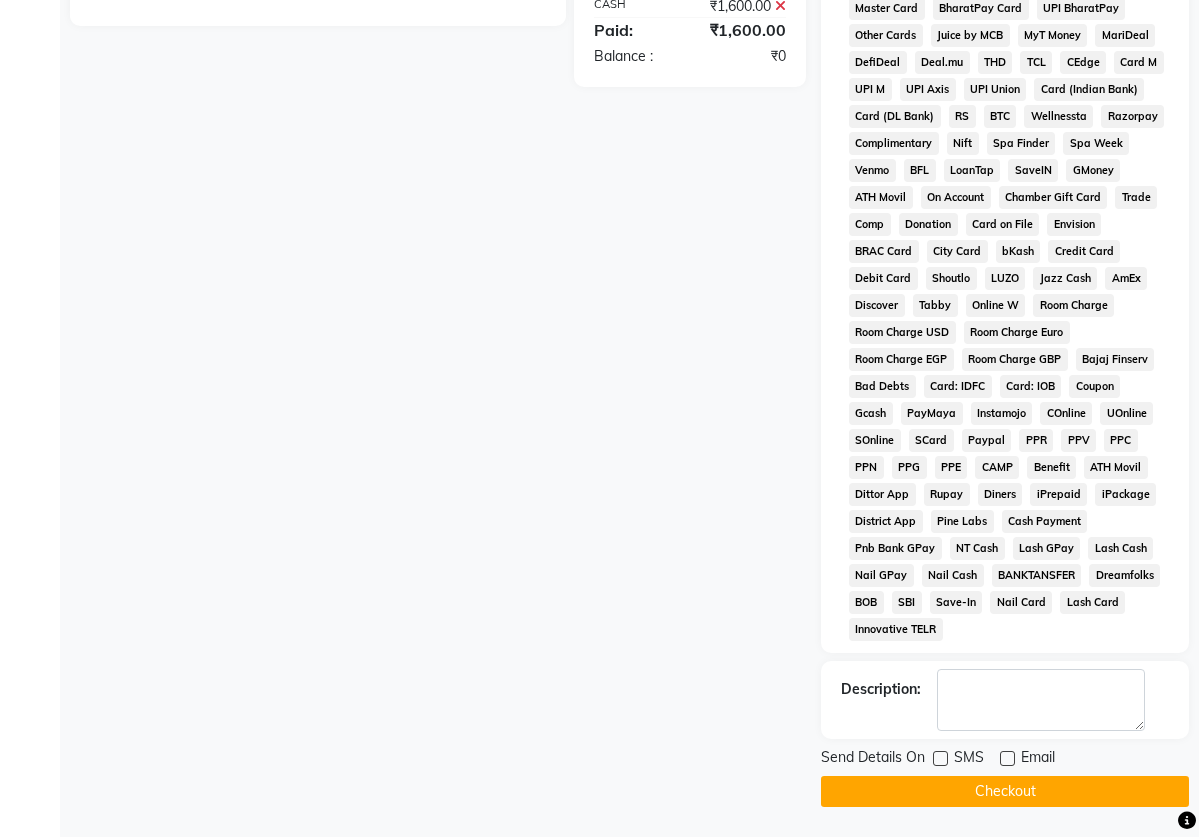 scroll, scrollTop: 772, scrollLeft: 0, axis: vertical 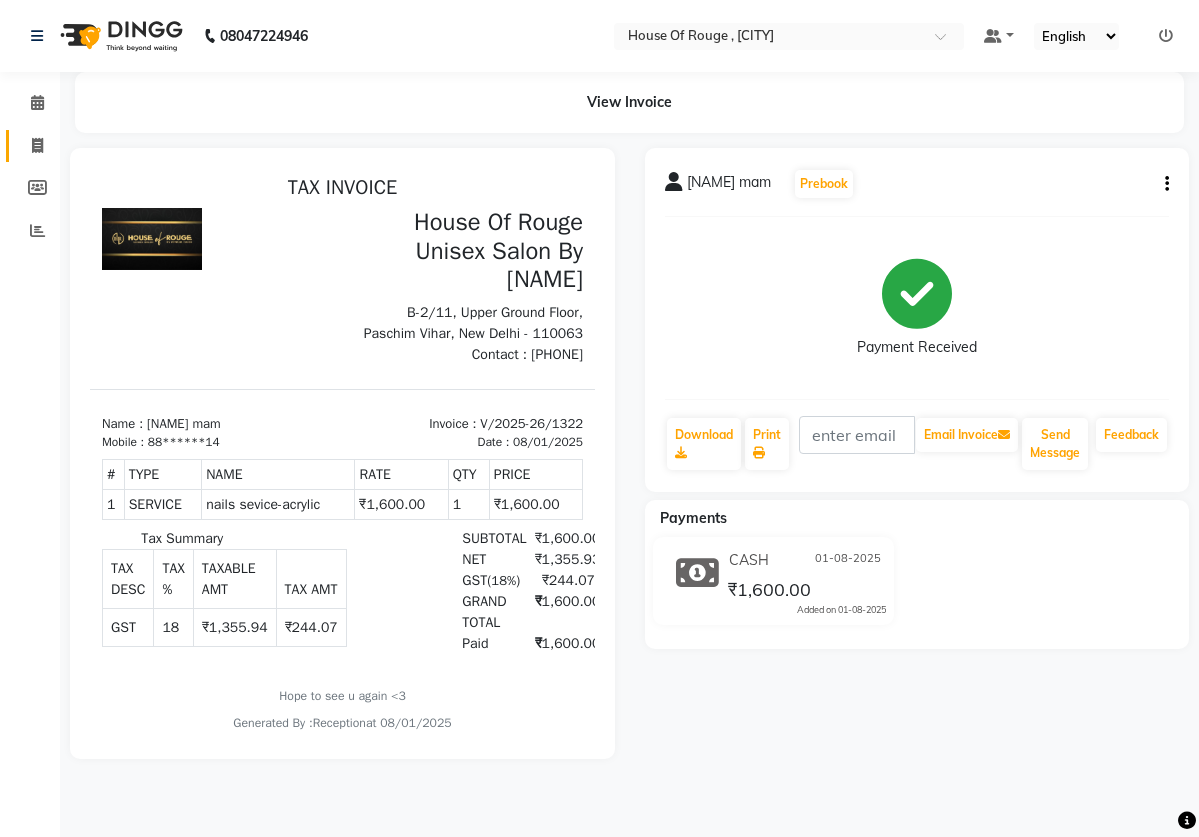 click 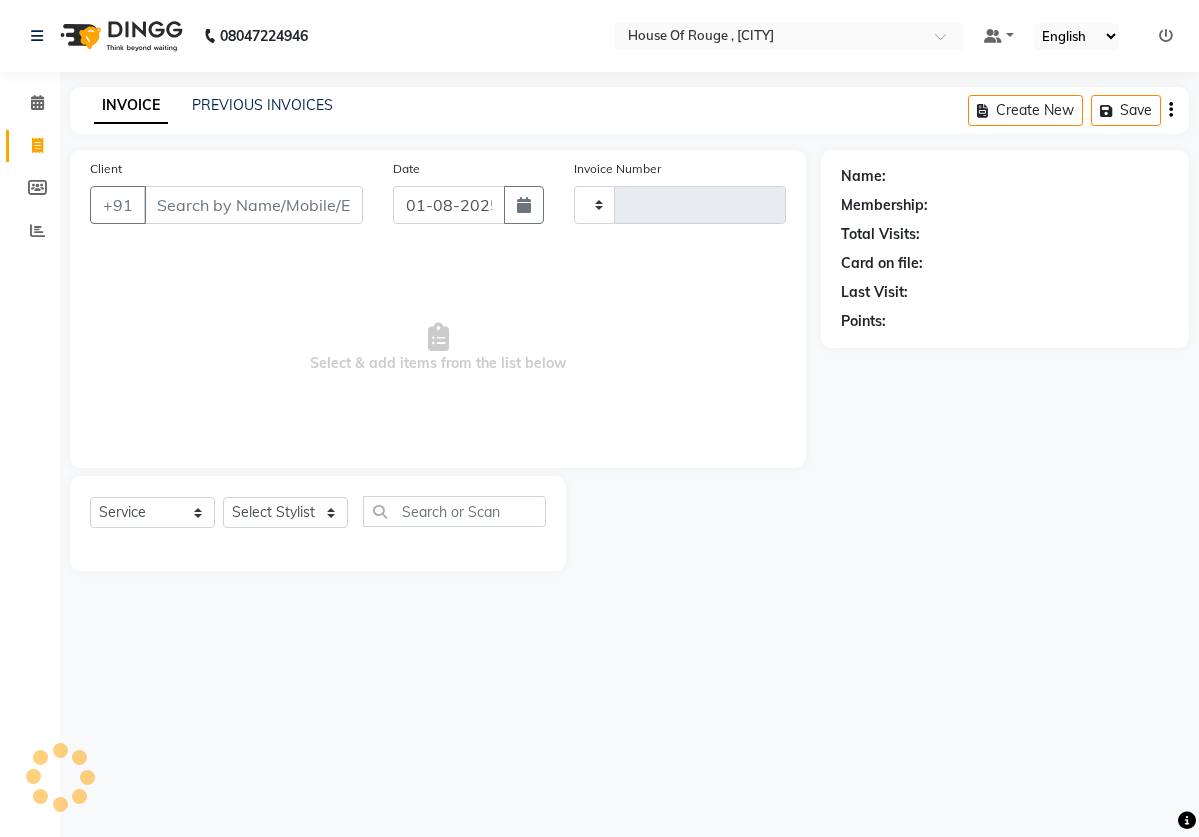 type on "1323" 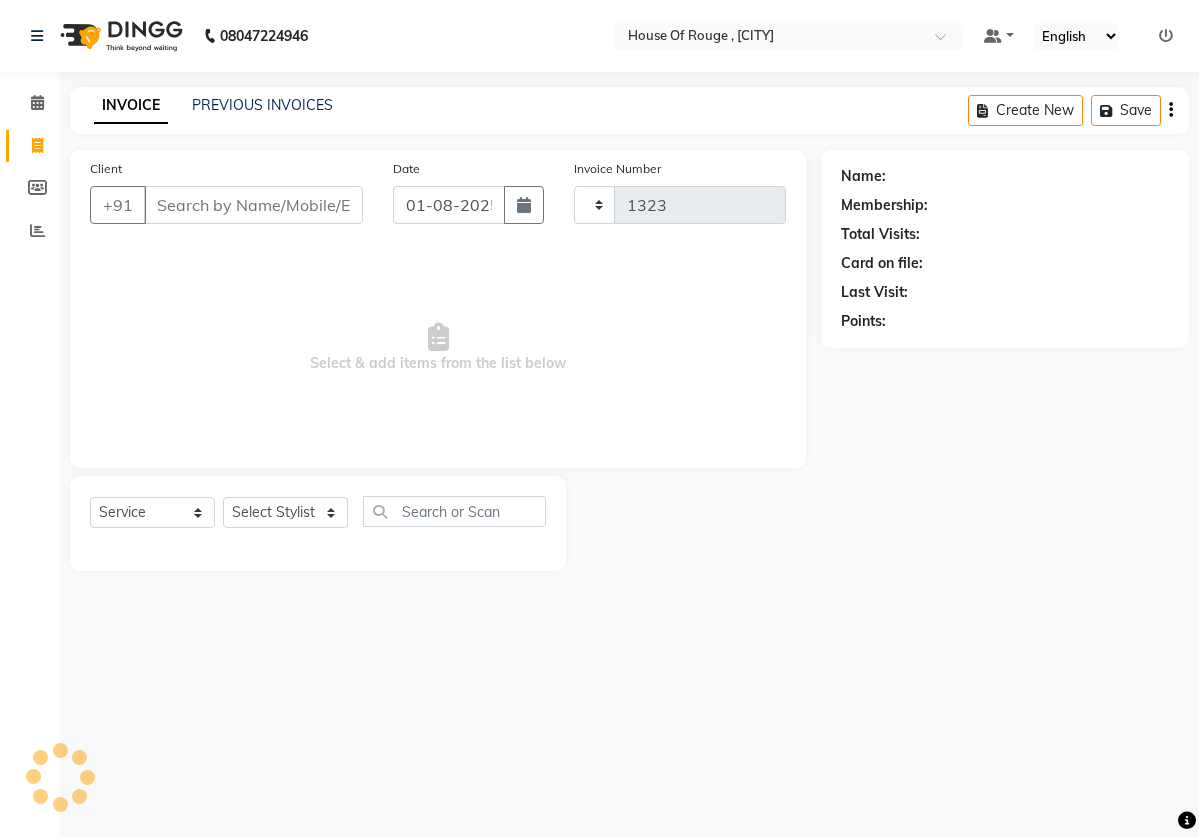 select on "82" 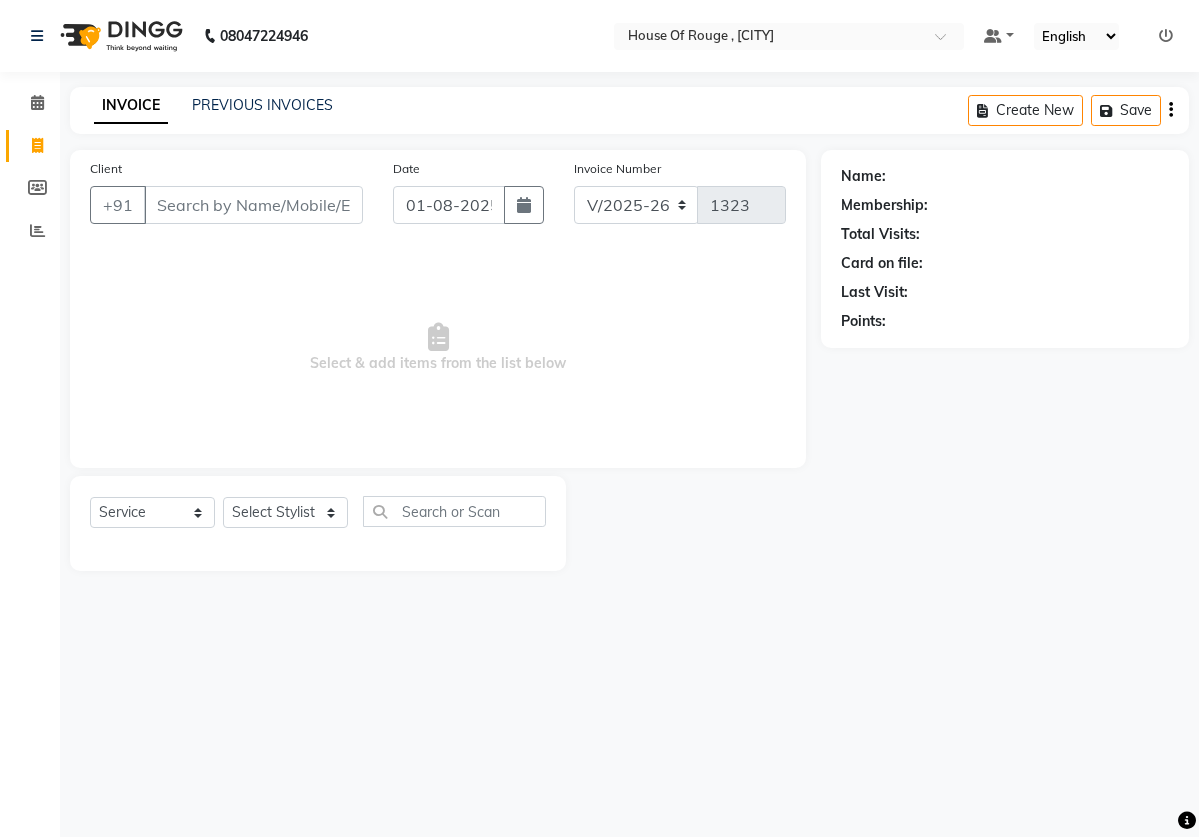 click on "Client" at bounding box center [253, 205] 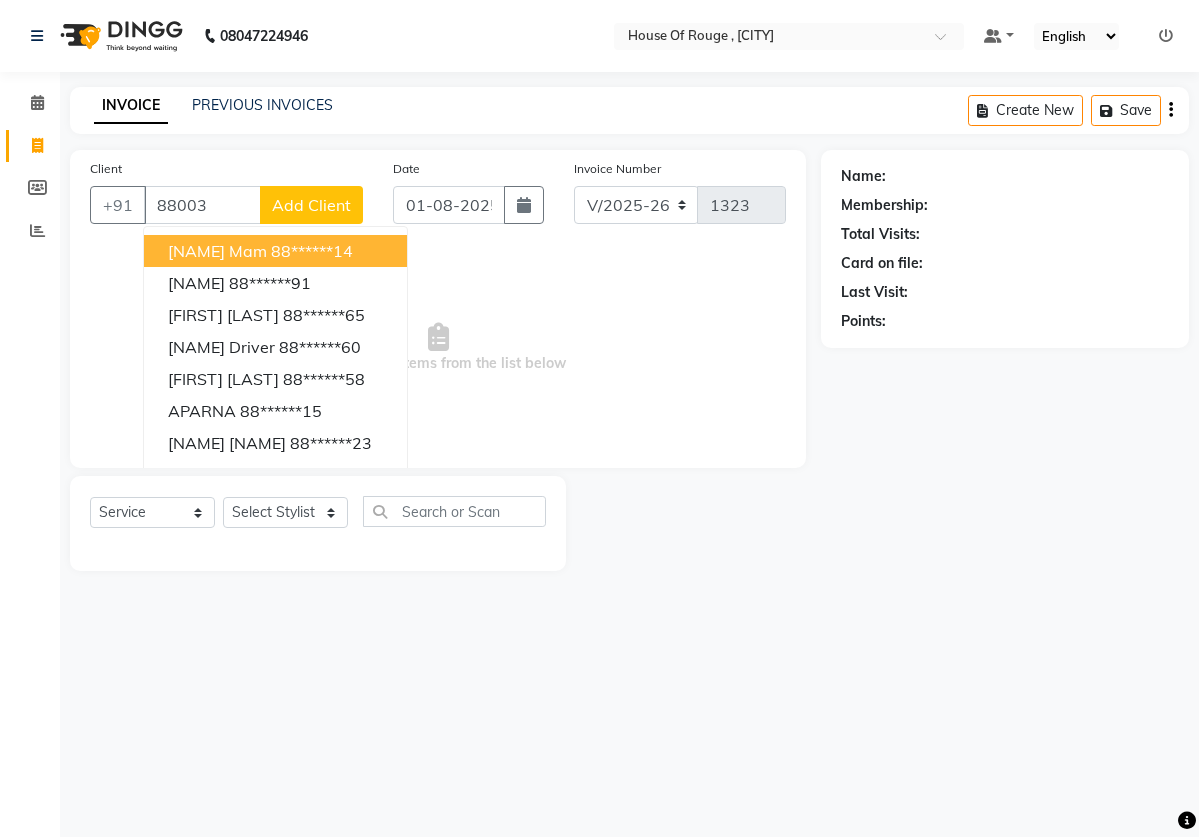 click on "88******14" at bounding box center (312, 251) 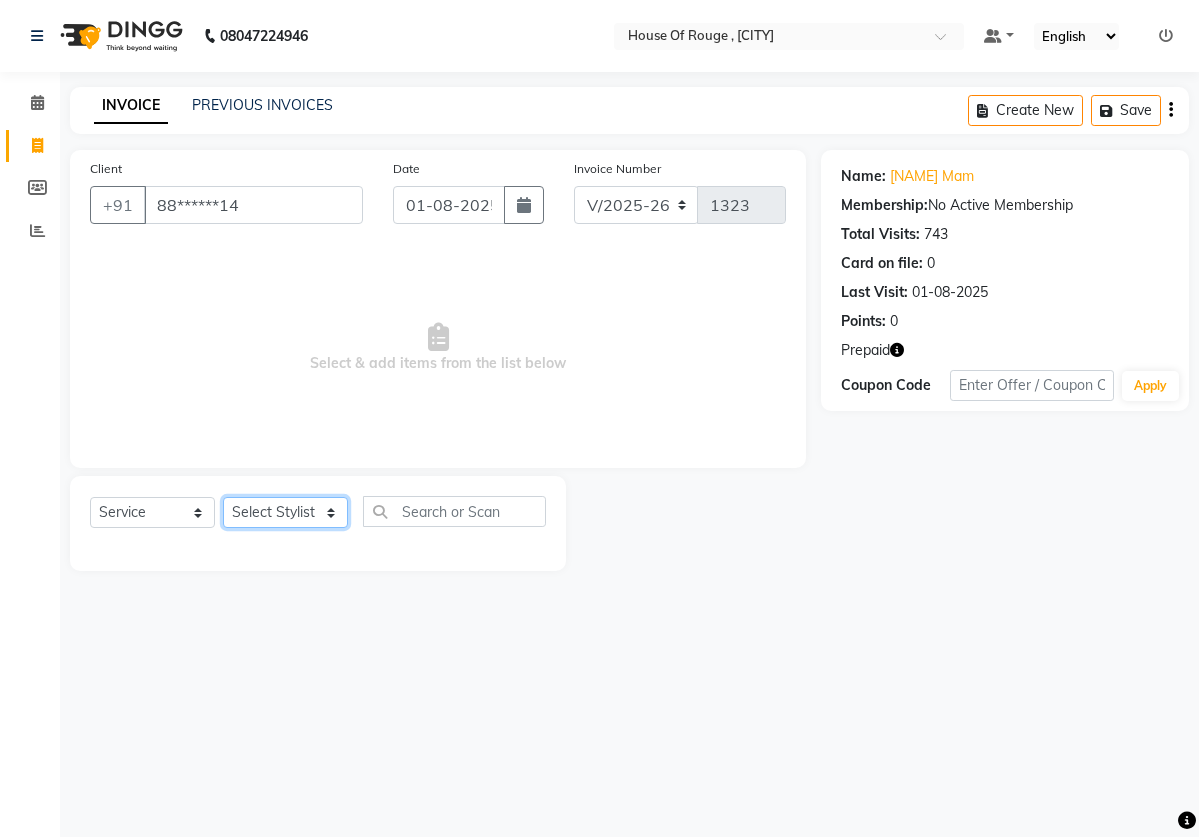 select on "2906" 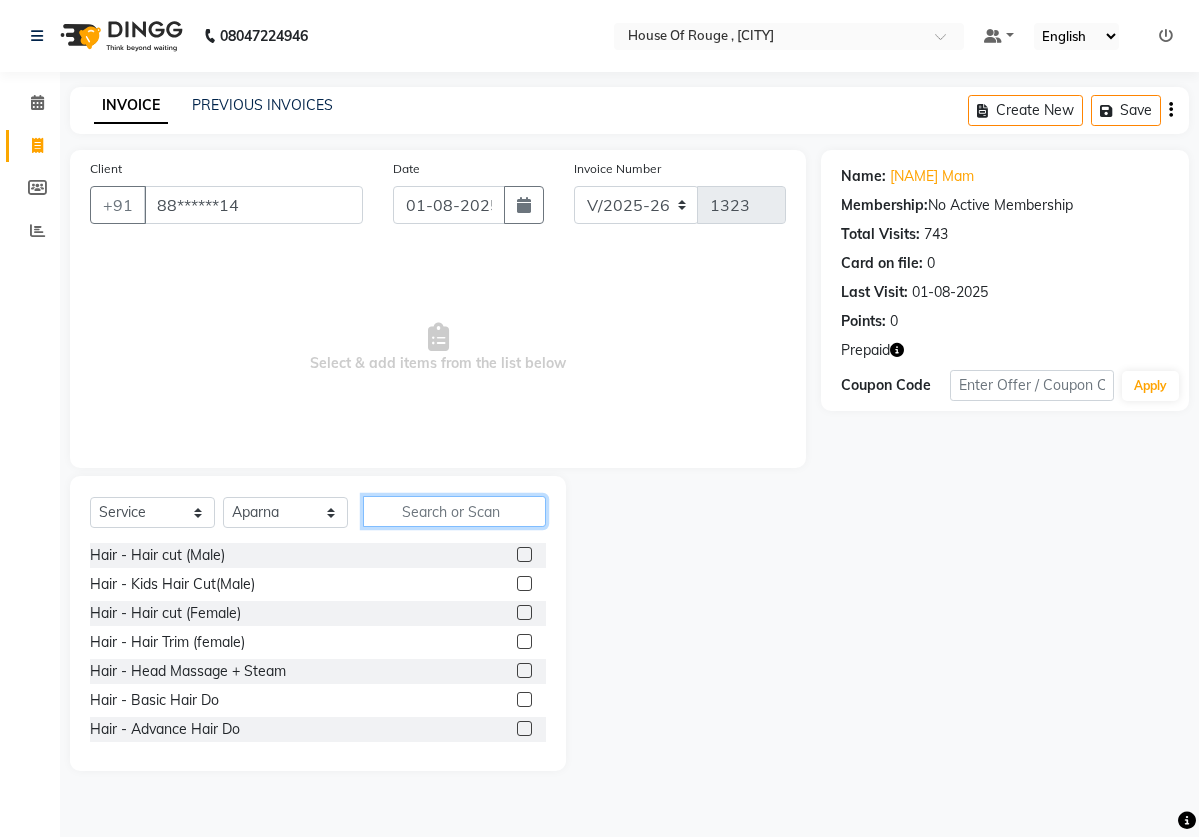 click 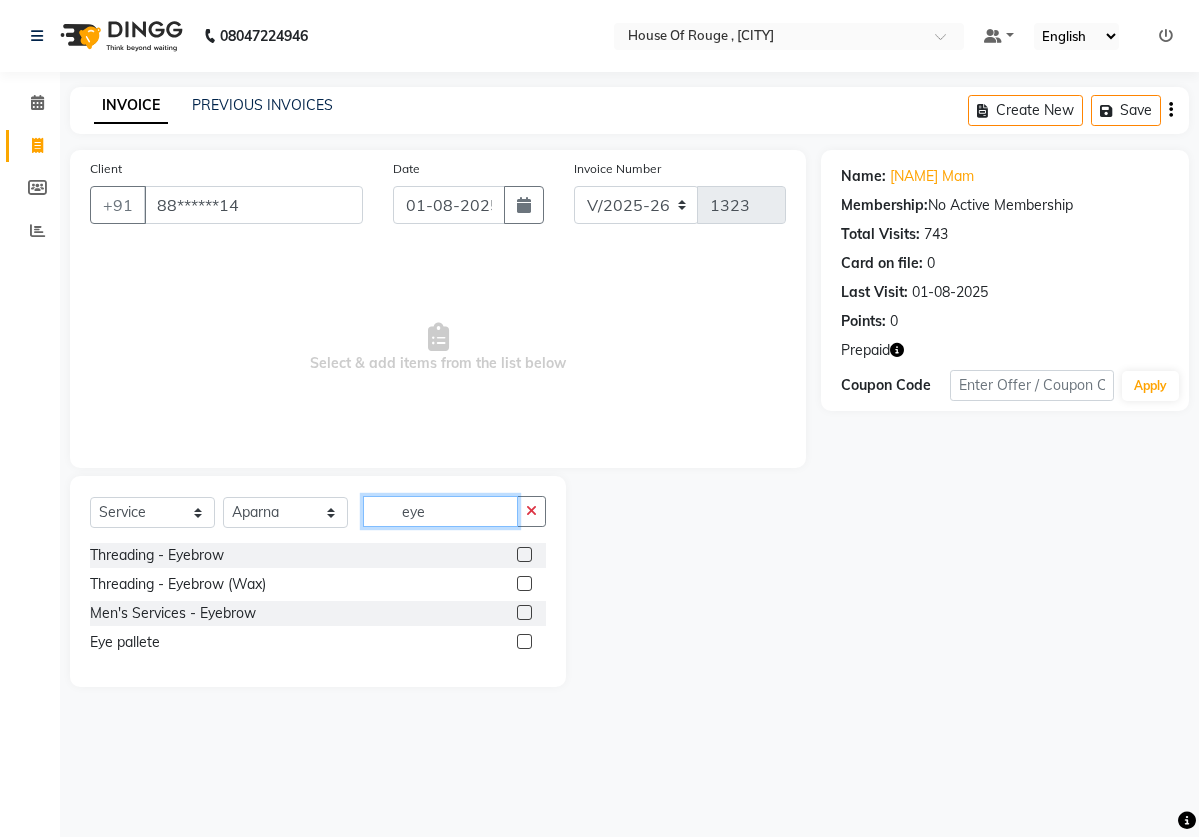 type on "eye" 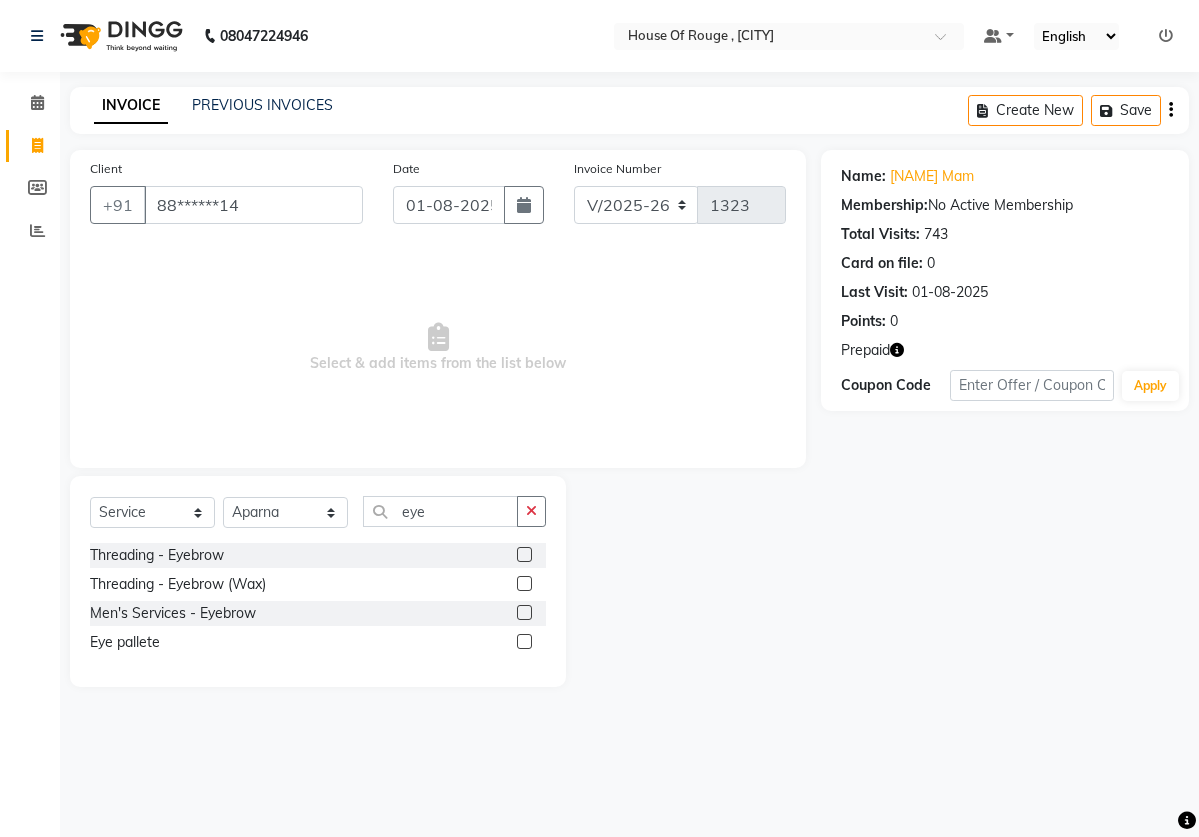 click 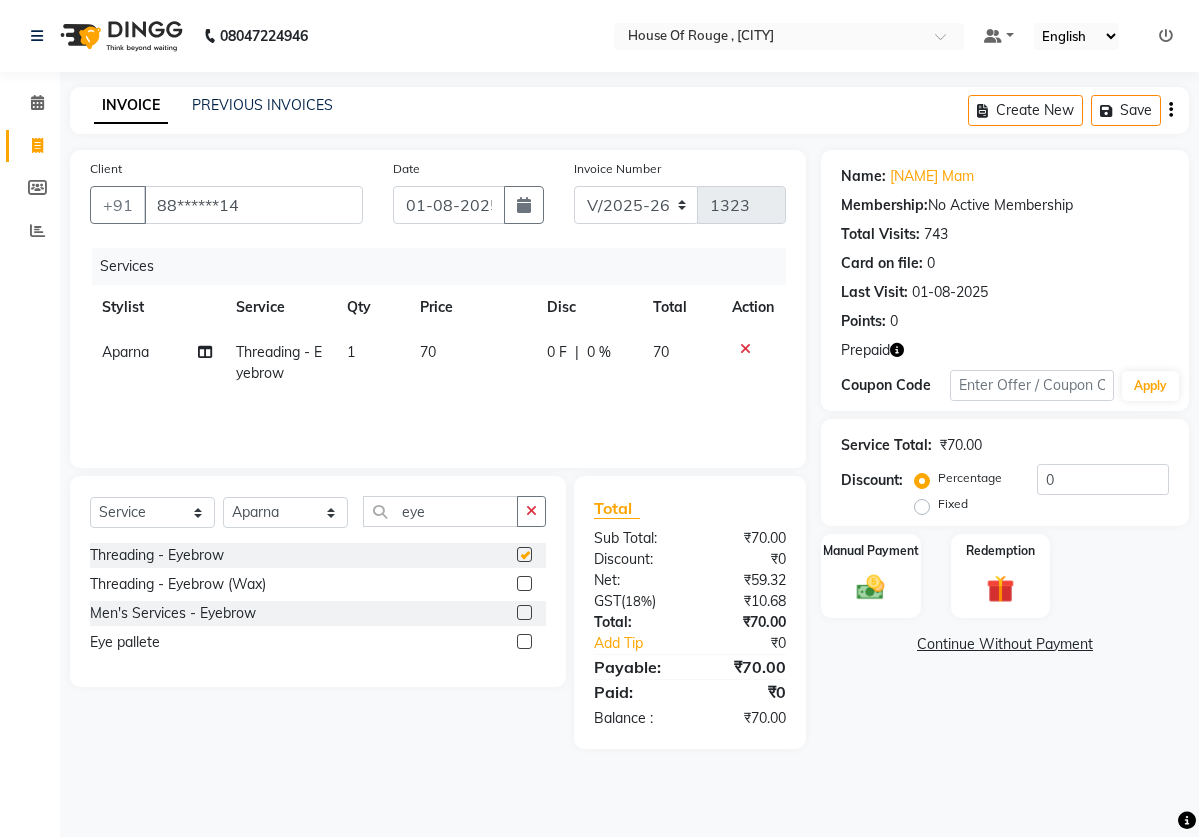 checkbox on "false" 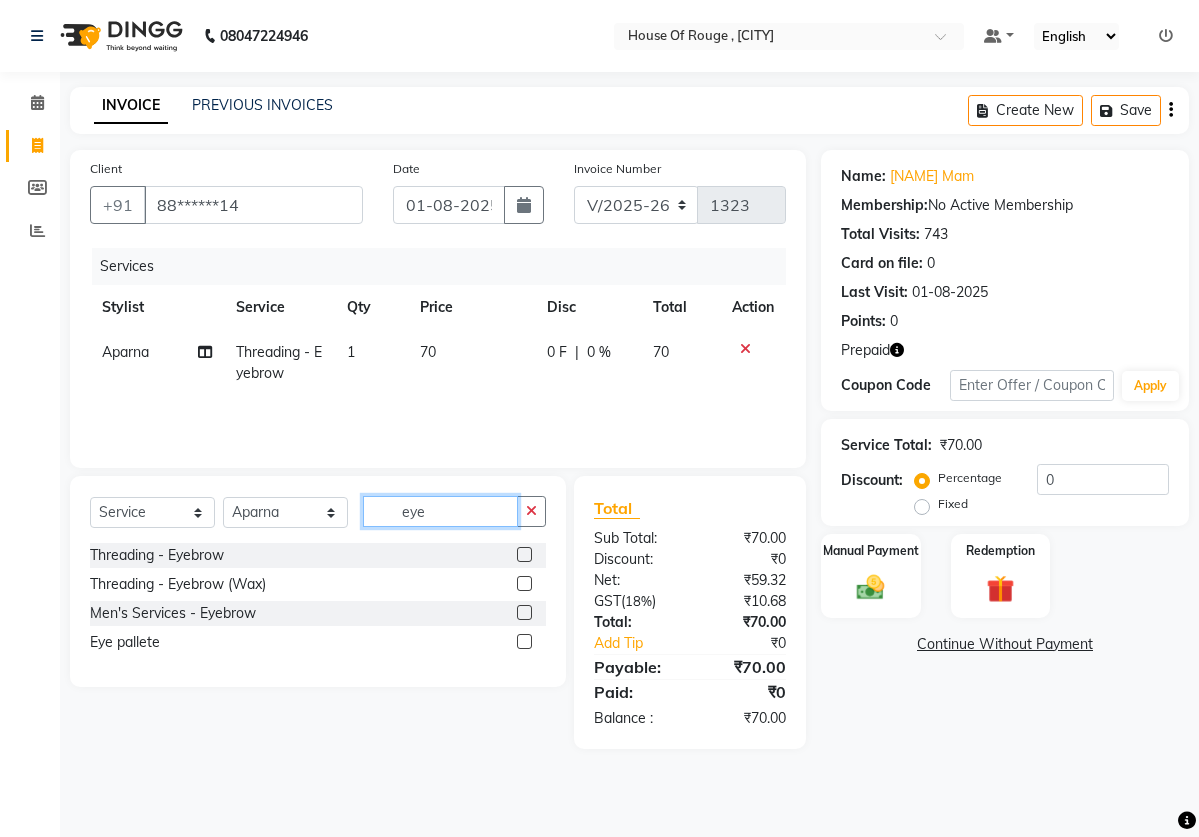 click on "eye" 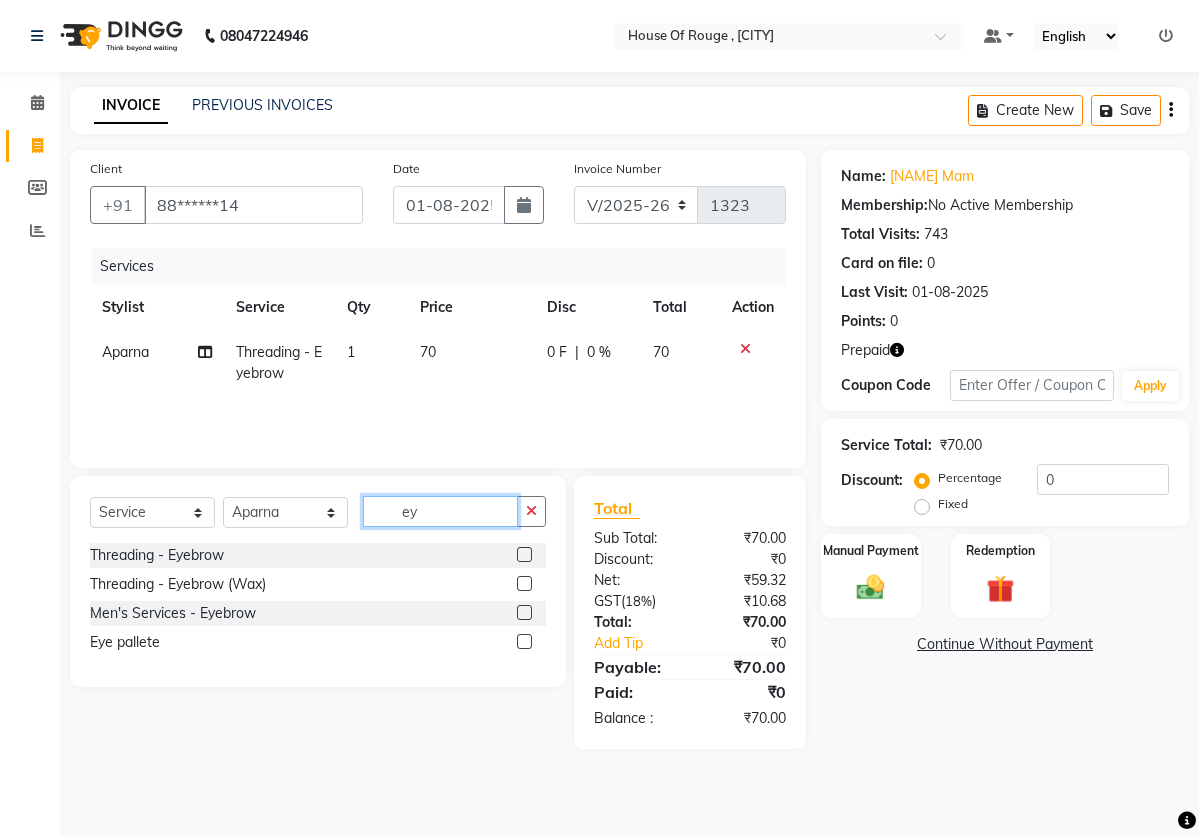 type on "e" 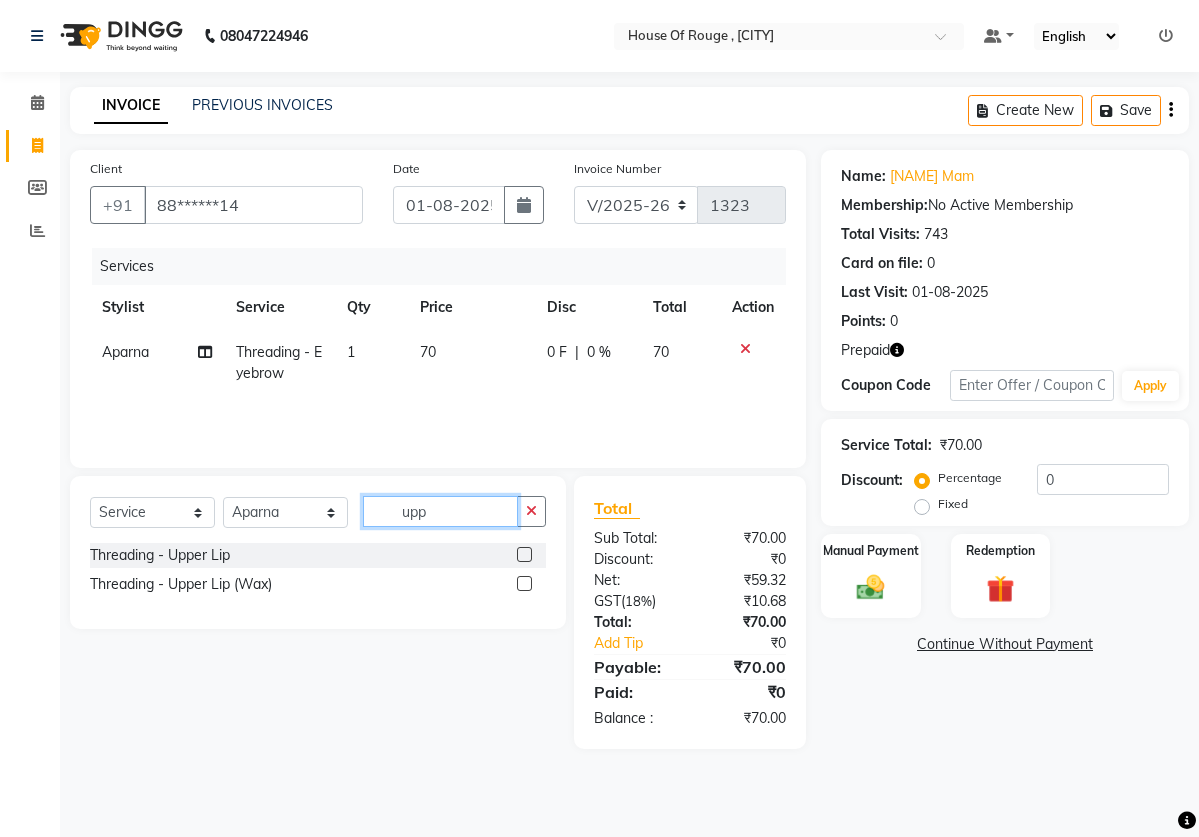 type on "upp" 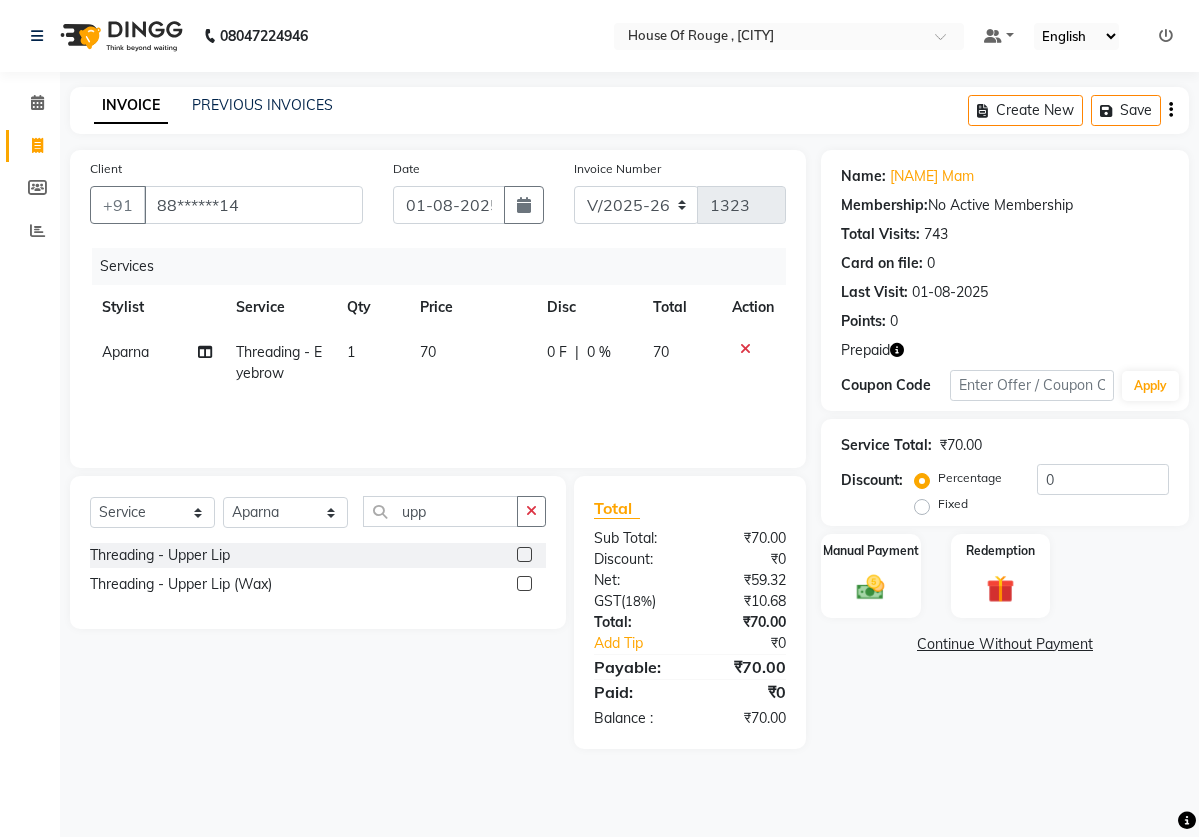 click 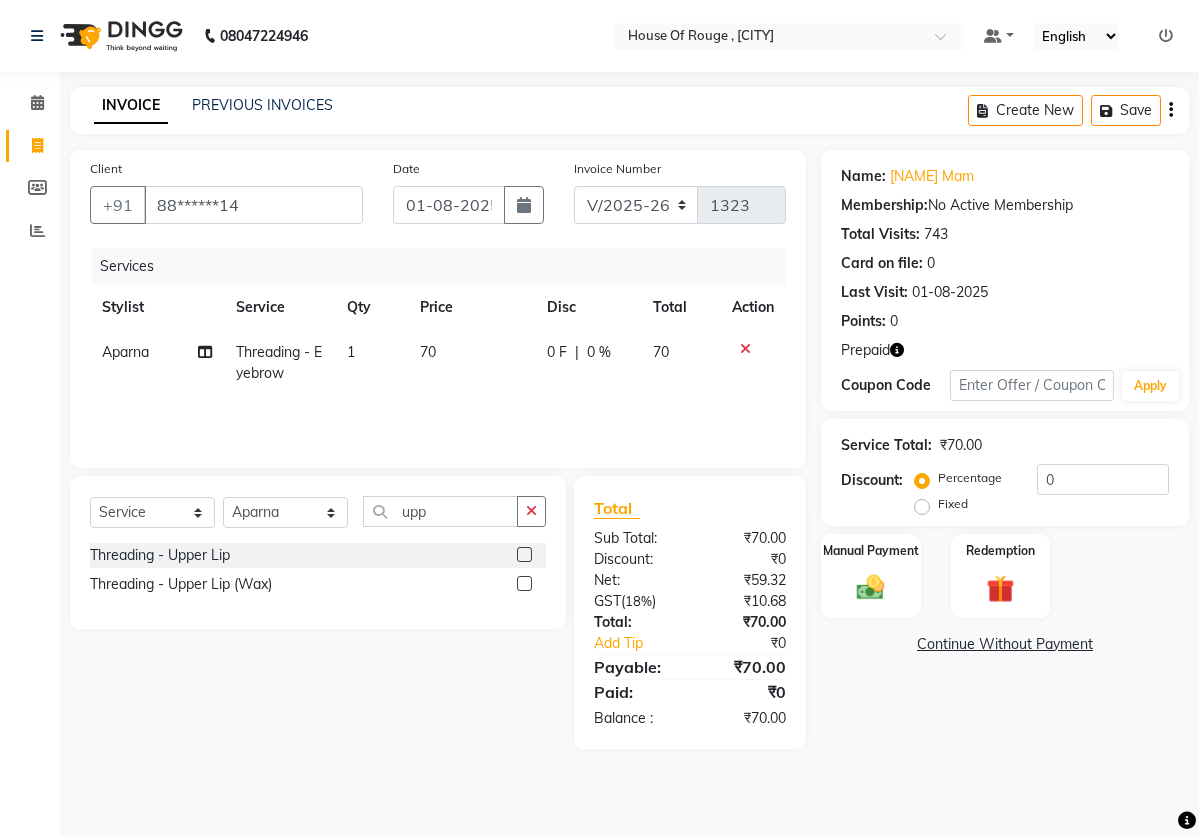 click at bounding box center (523, 555) 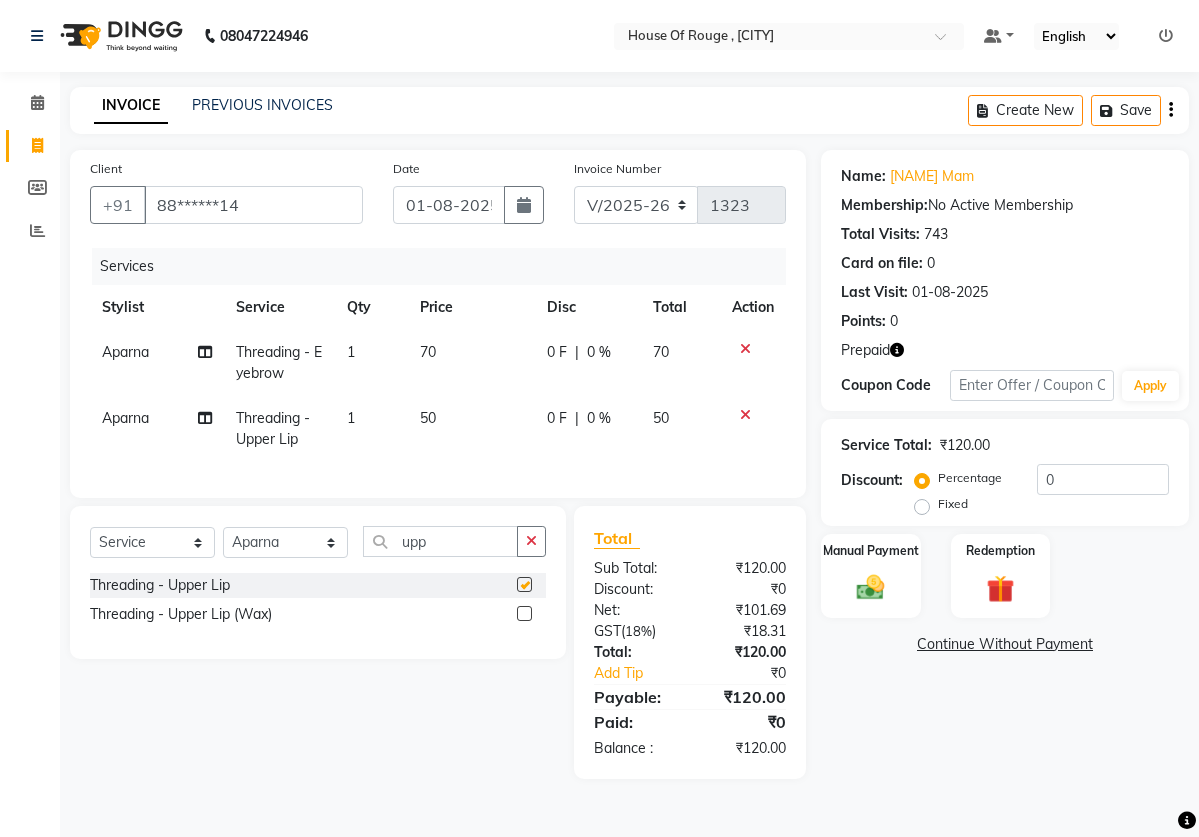 checkbox on "false" 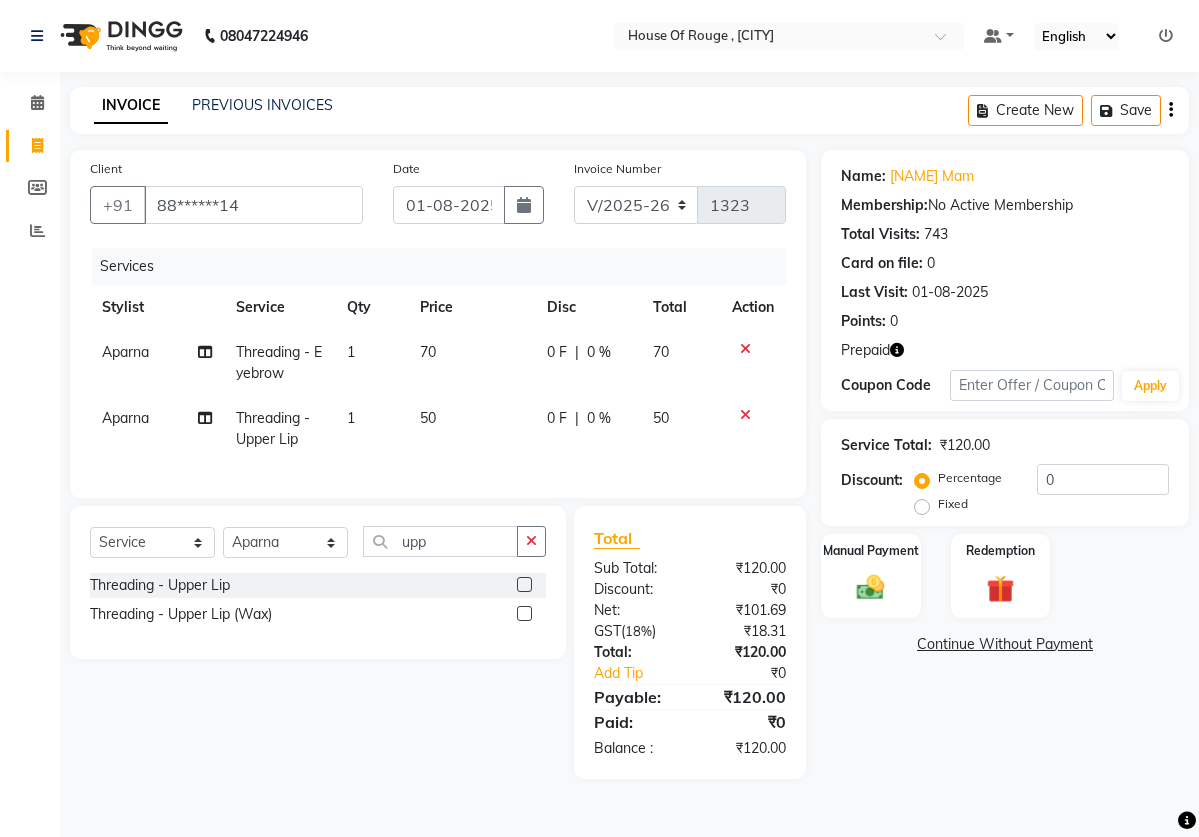click on "50" 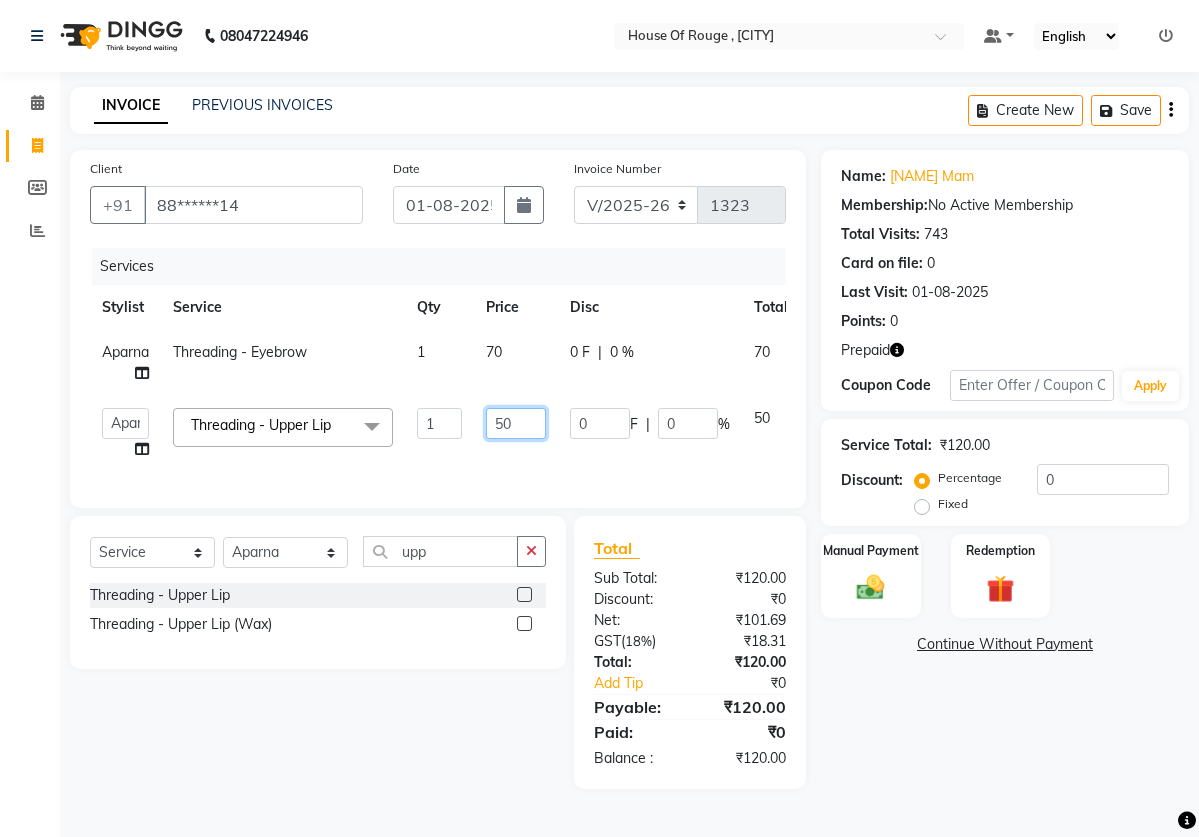 click on "50" 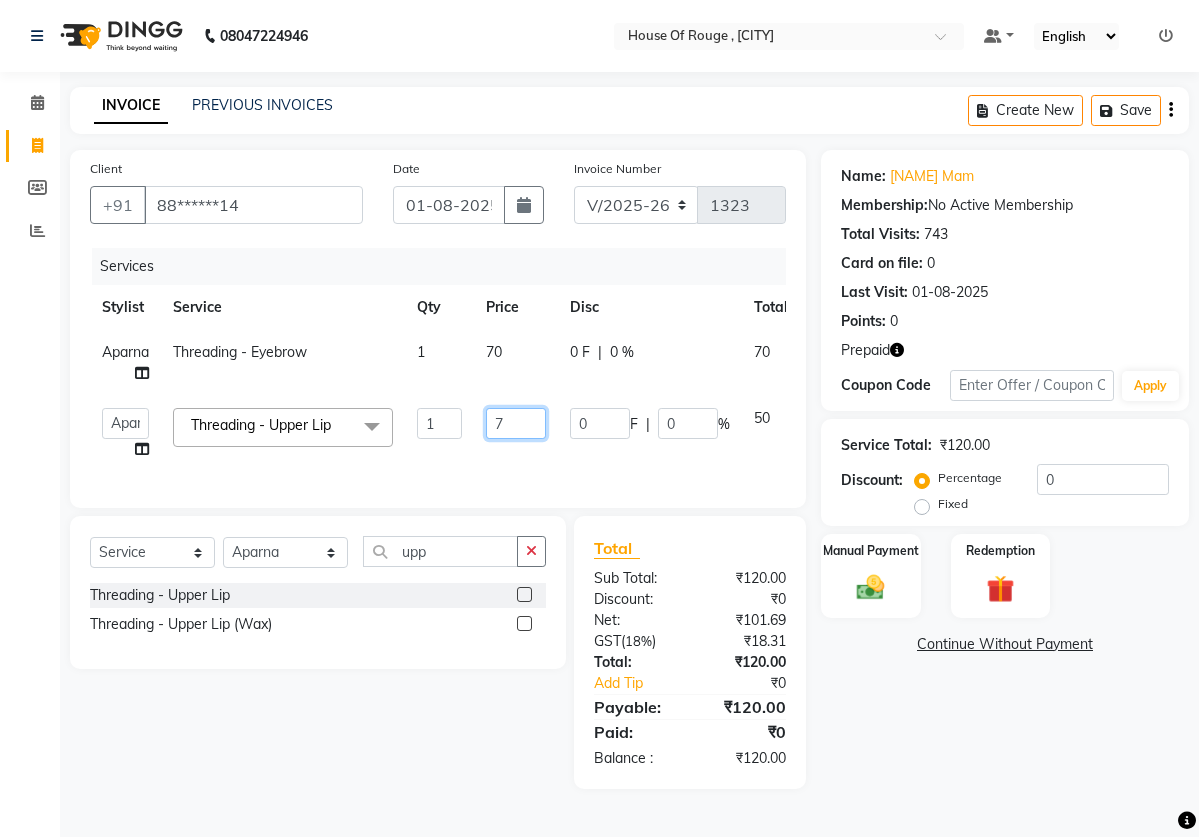 type on "70" 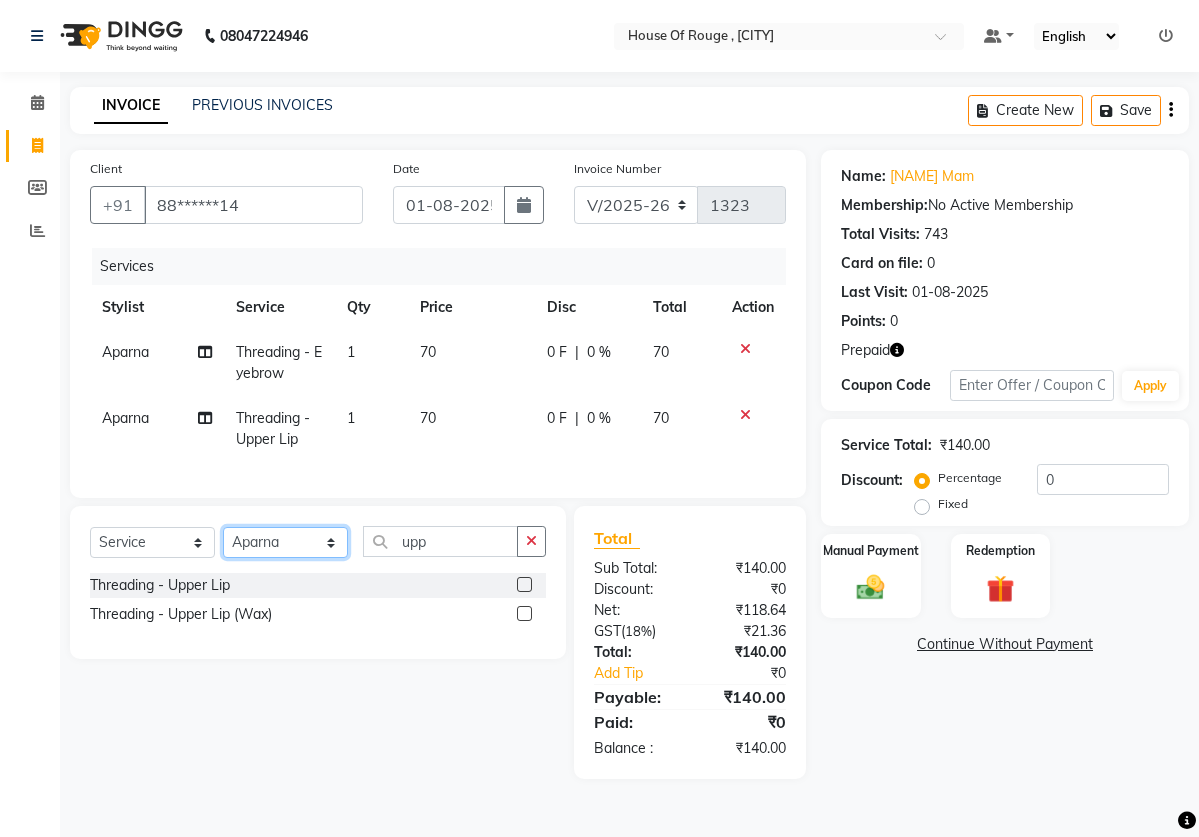 select on "2896" 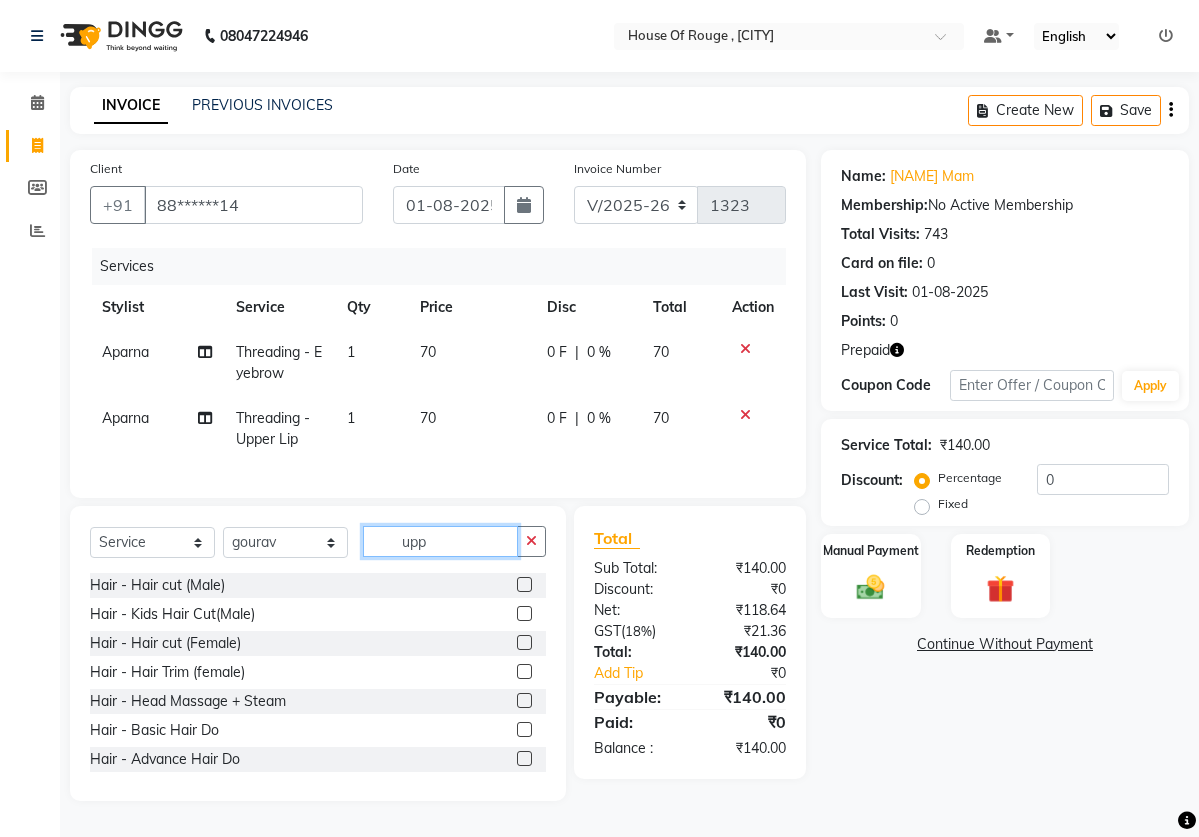 click on "upp" 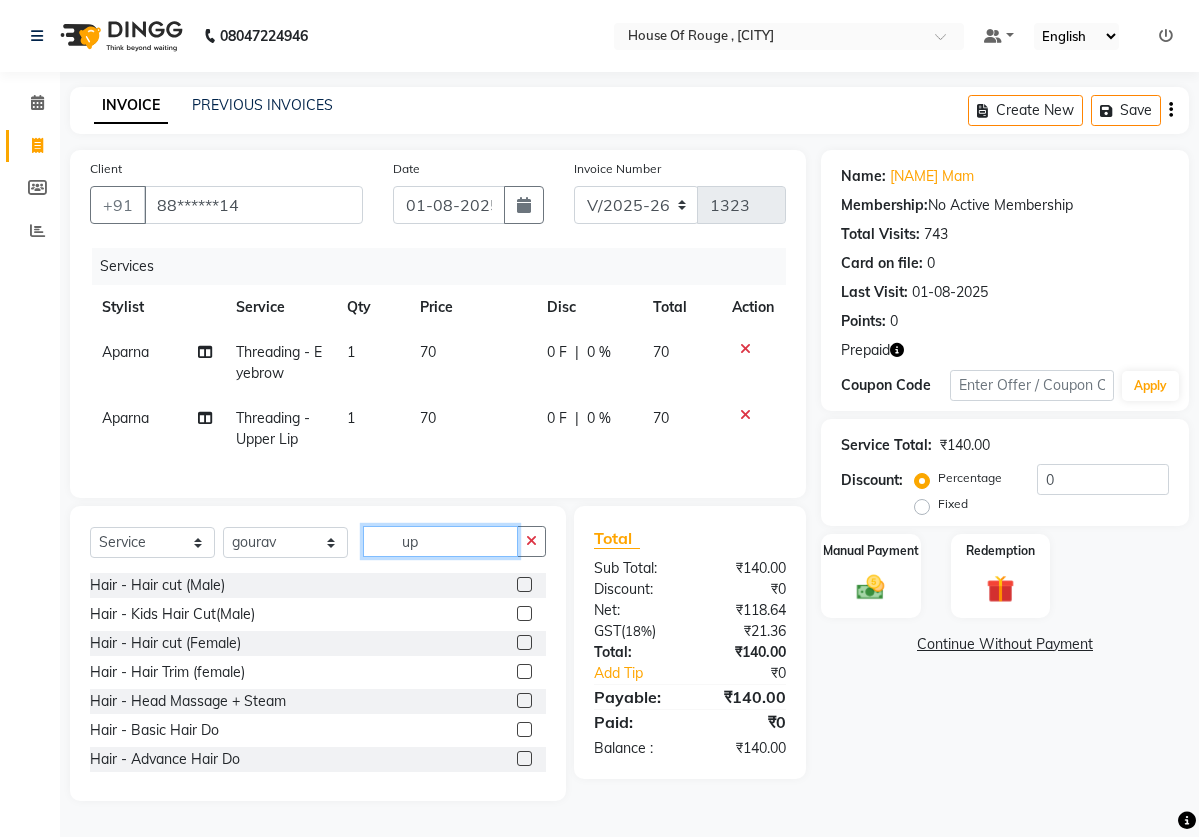 type on "u" 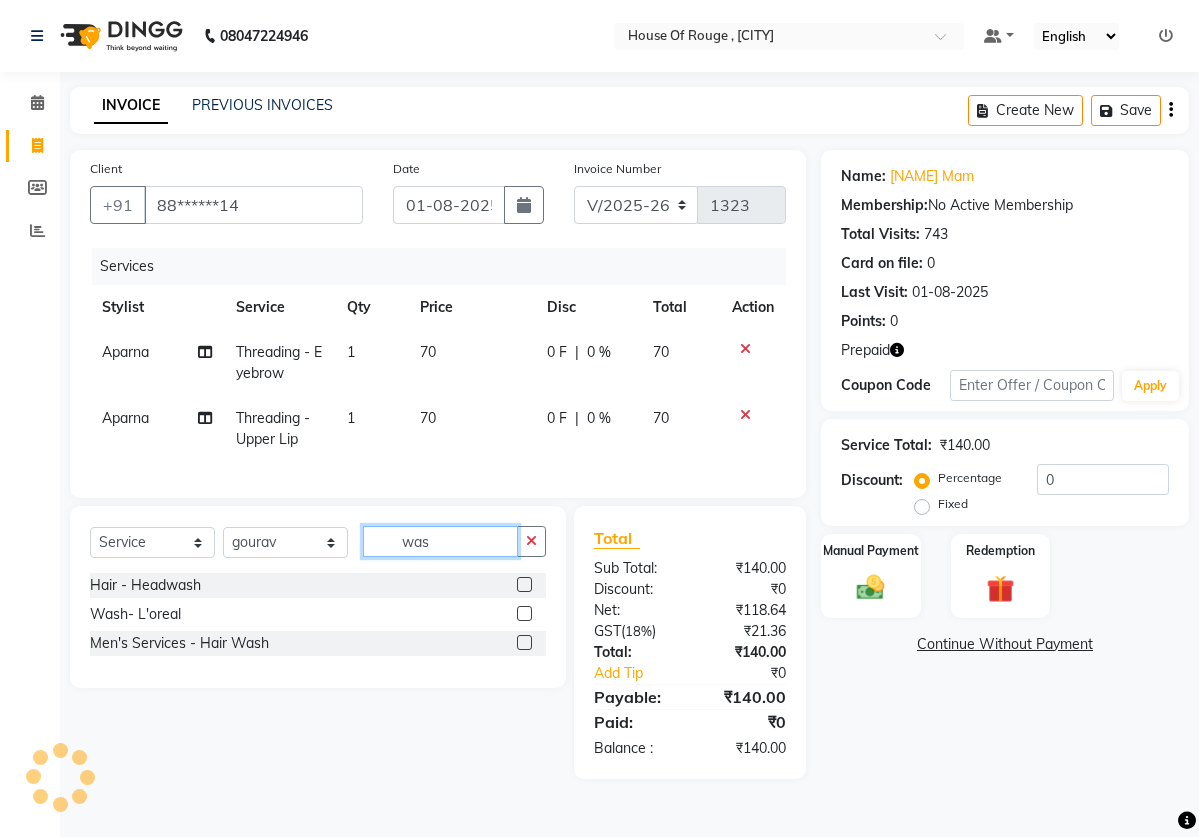type on "was" 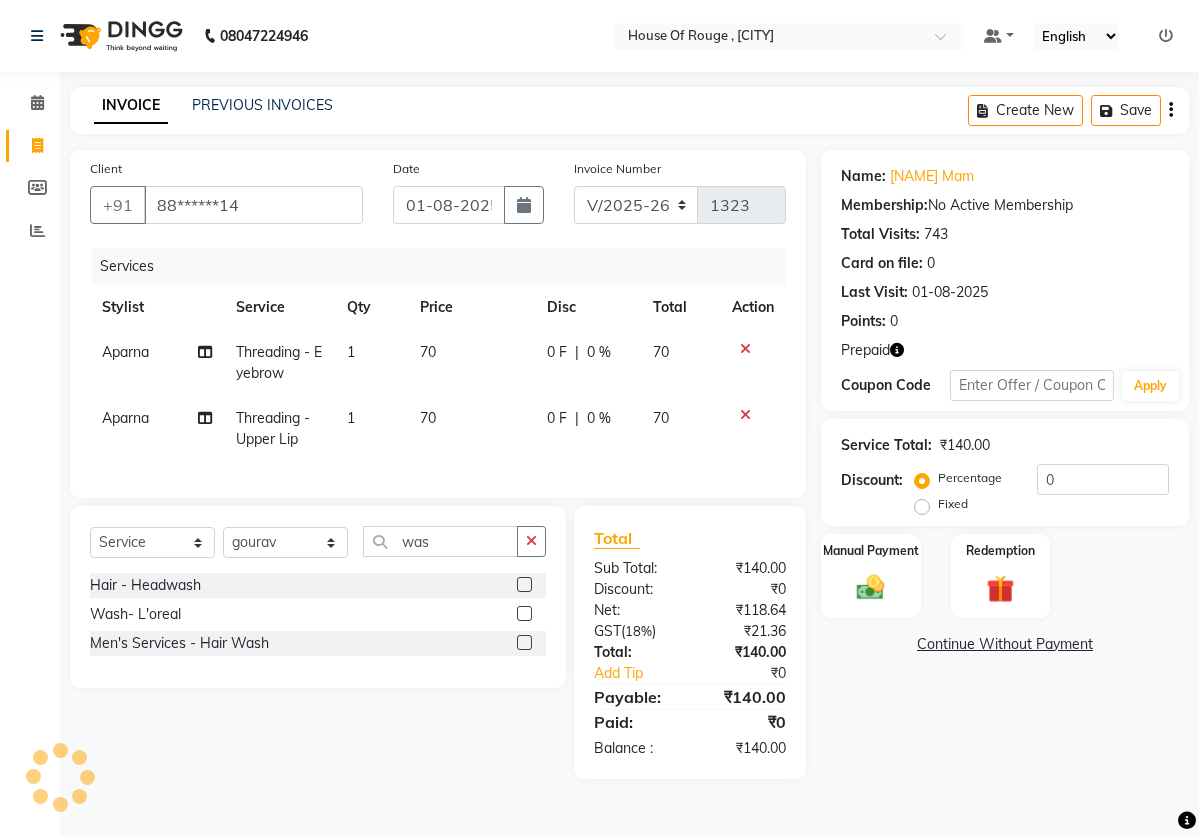 click 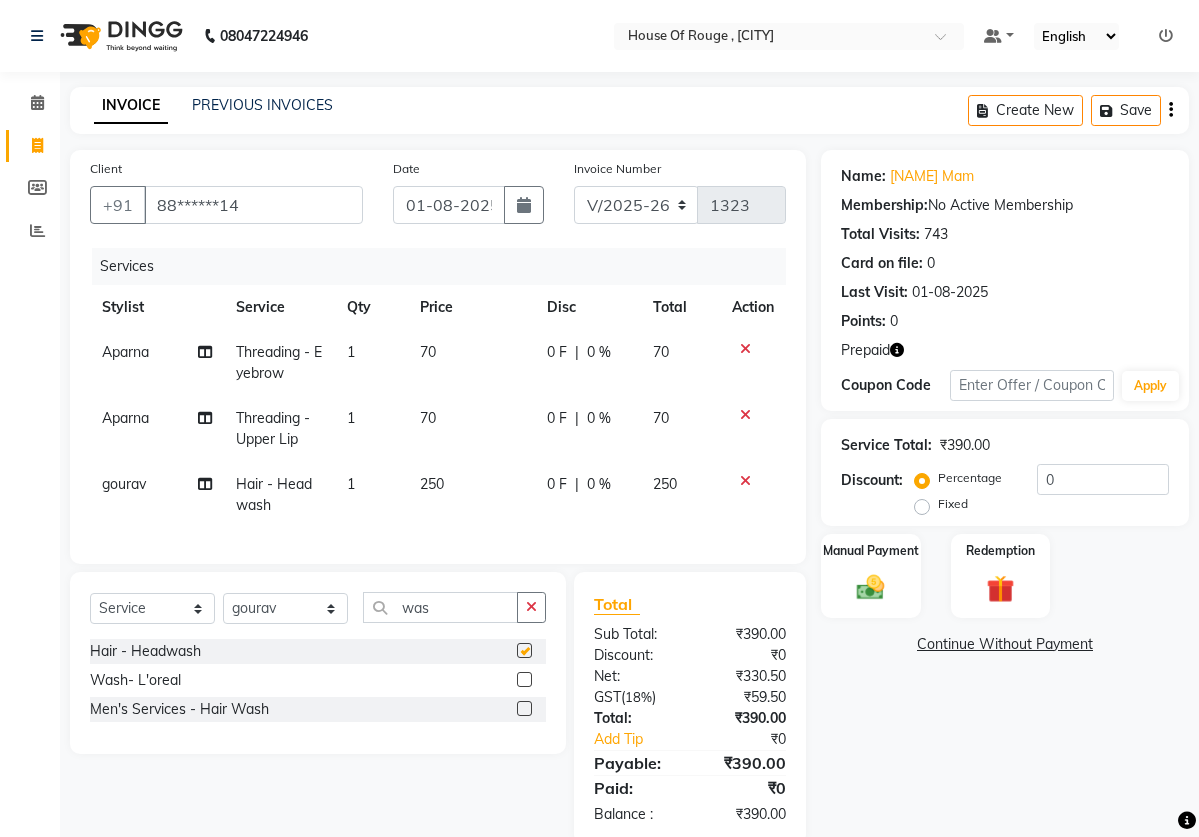 checkbox on "false" 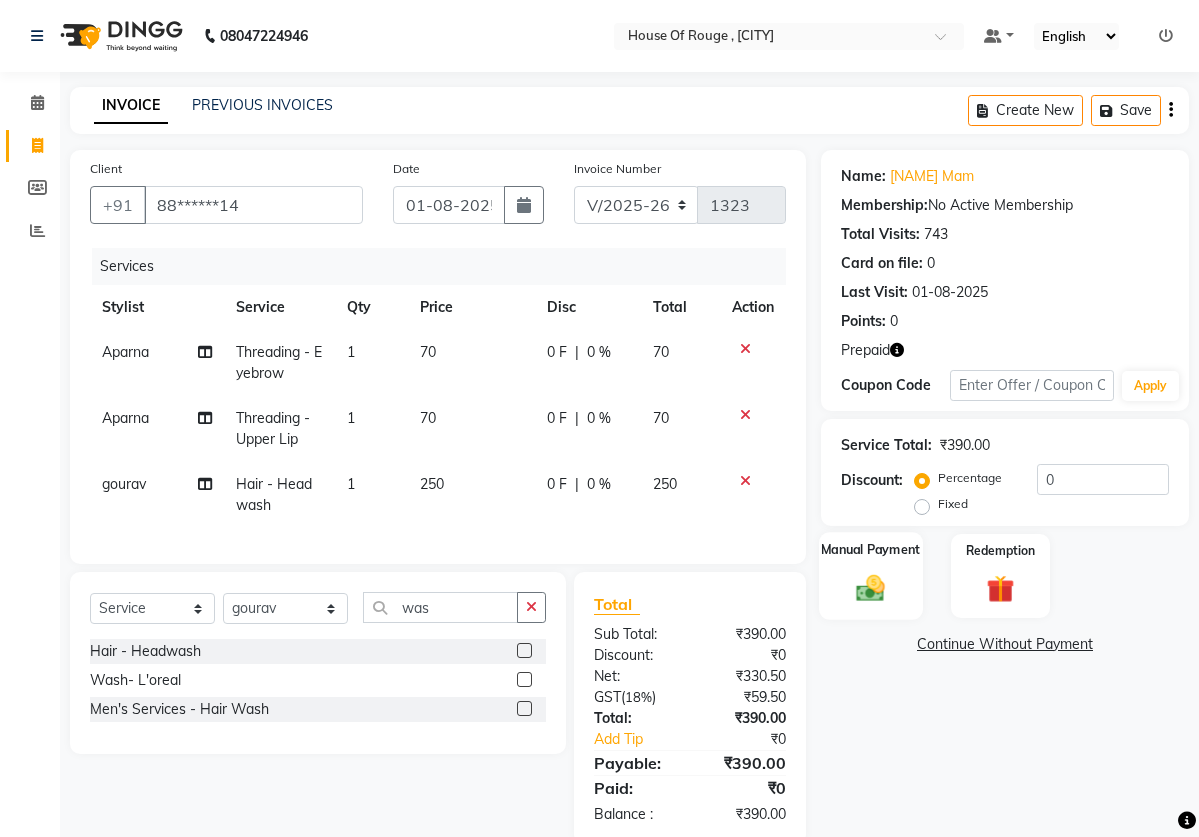 click on "Manual Payment" 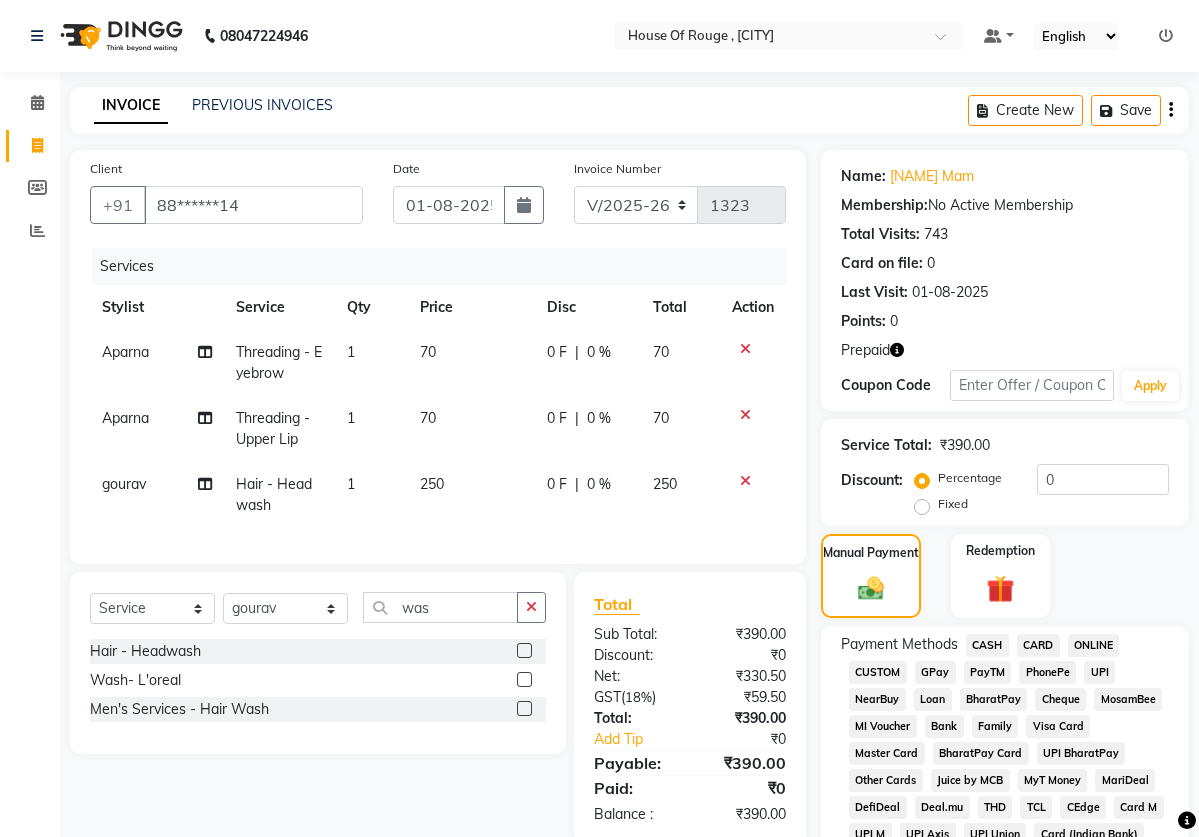 click on "CASH" 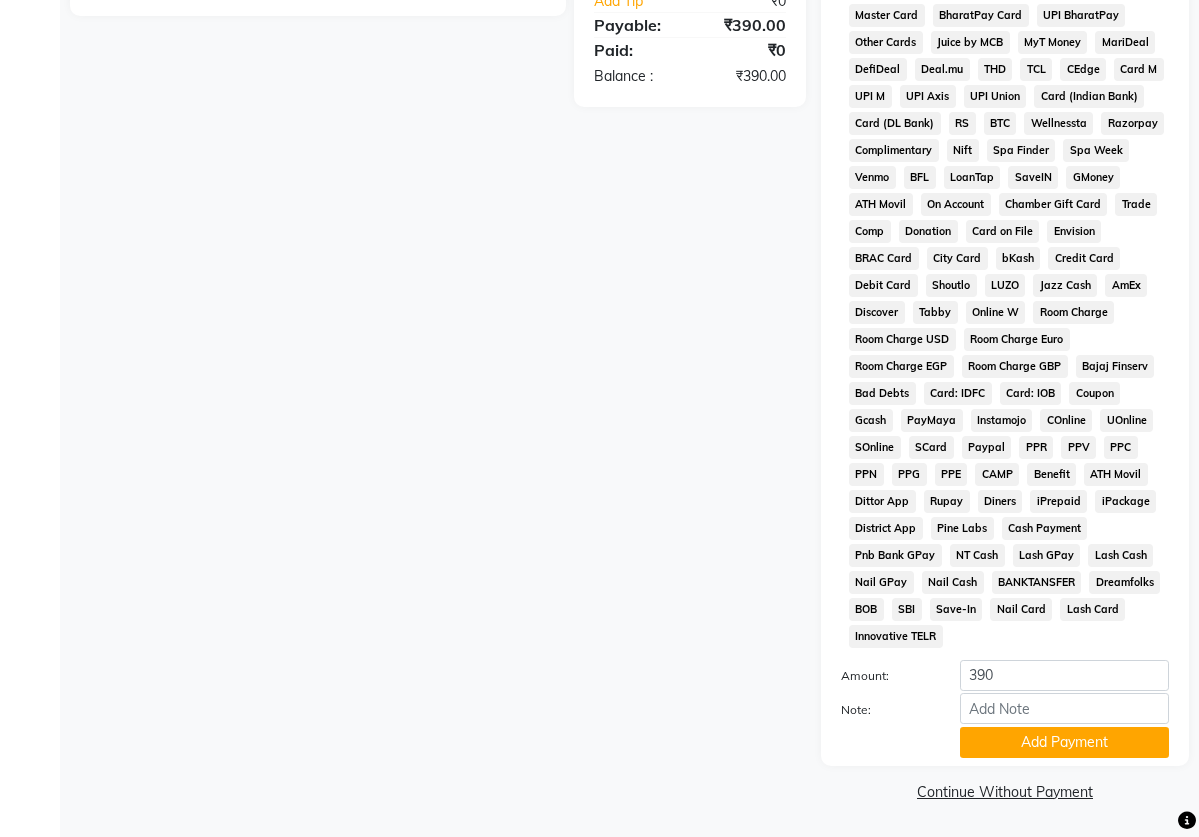 scroll, scrollTop: 764, scrollLeft: 0, axis: vertical 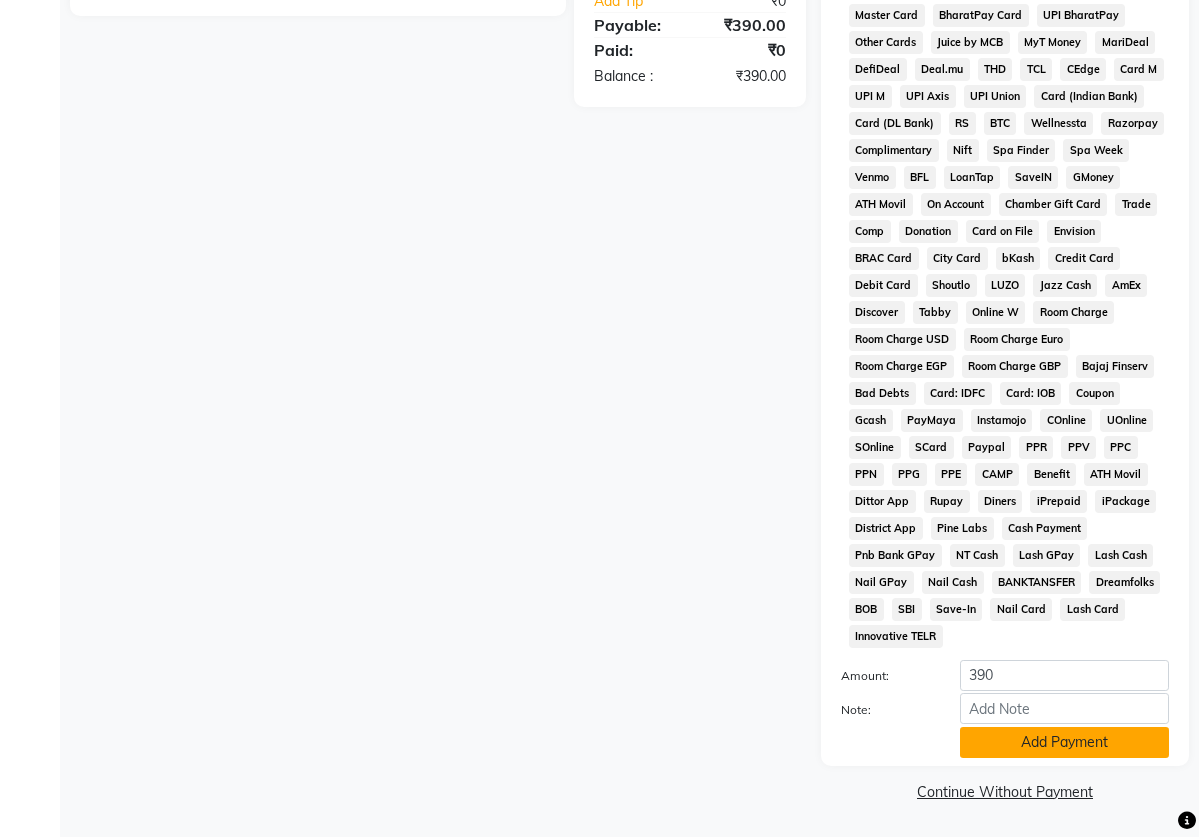 click on "Add Payment" 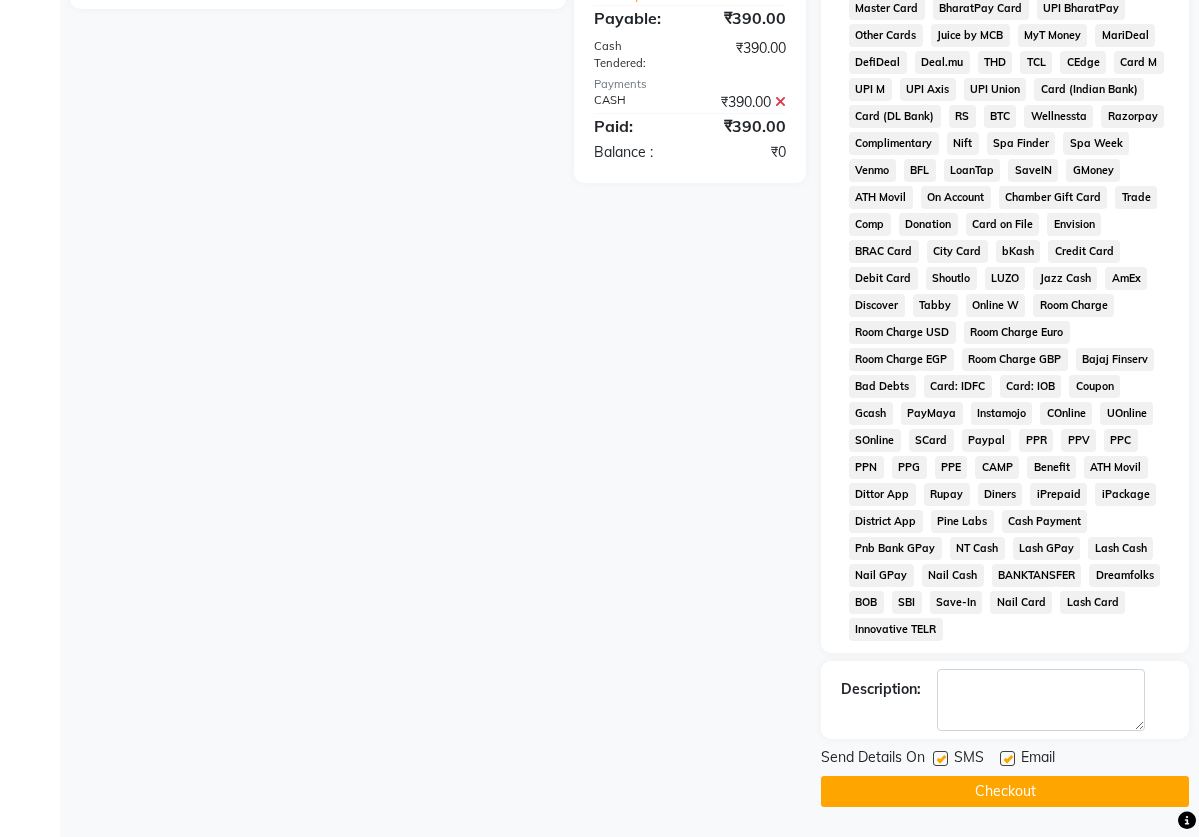 click 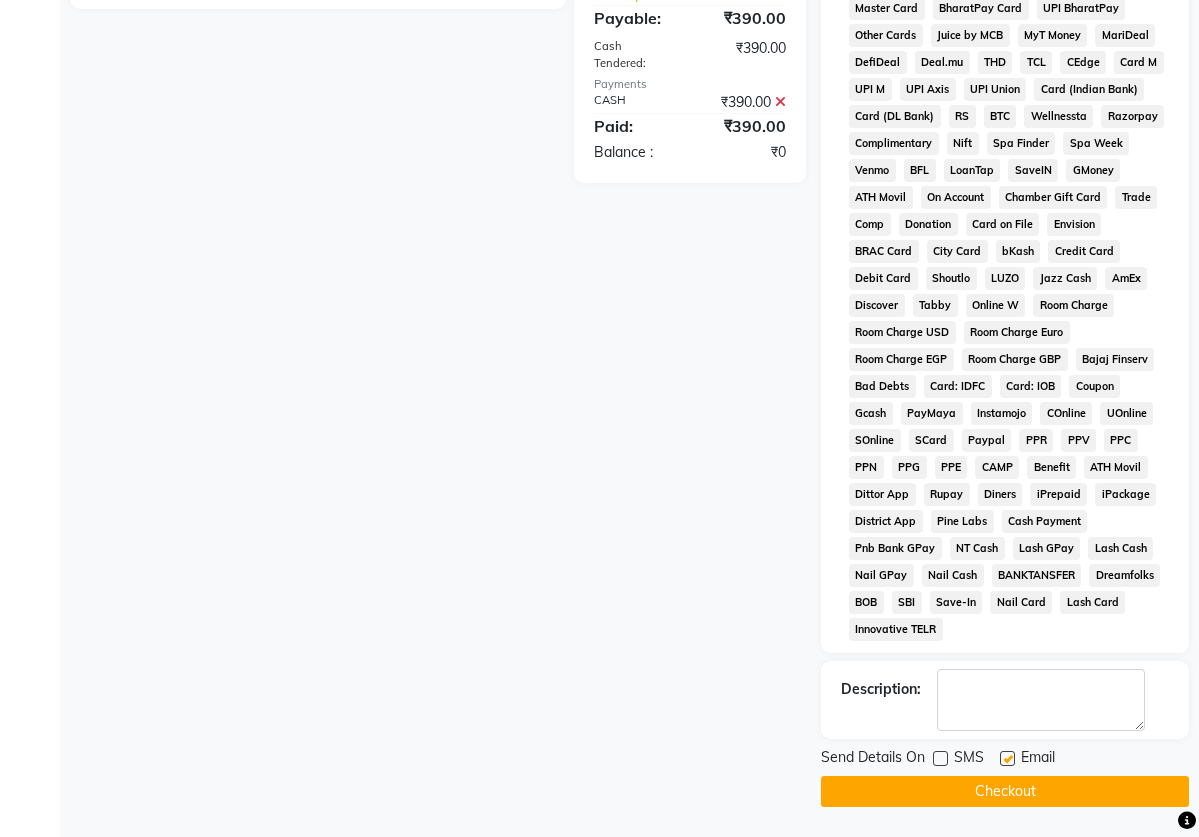 click 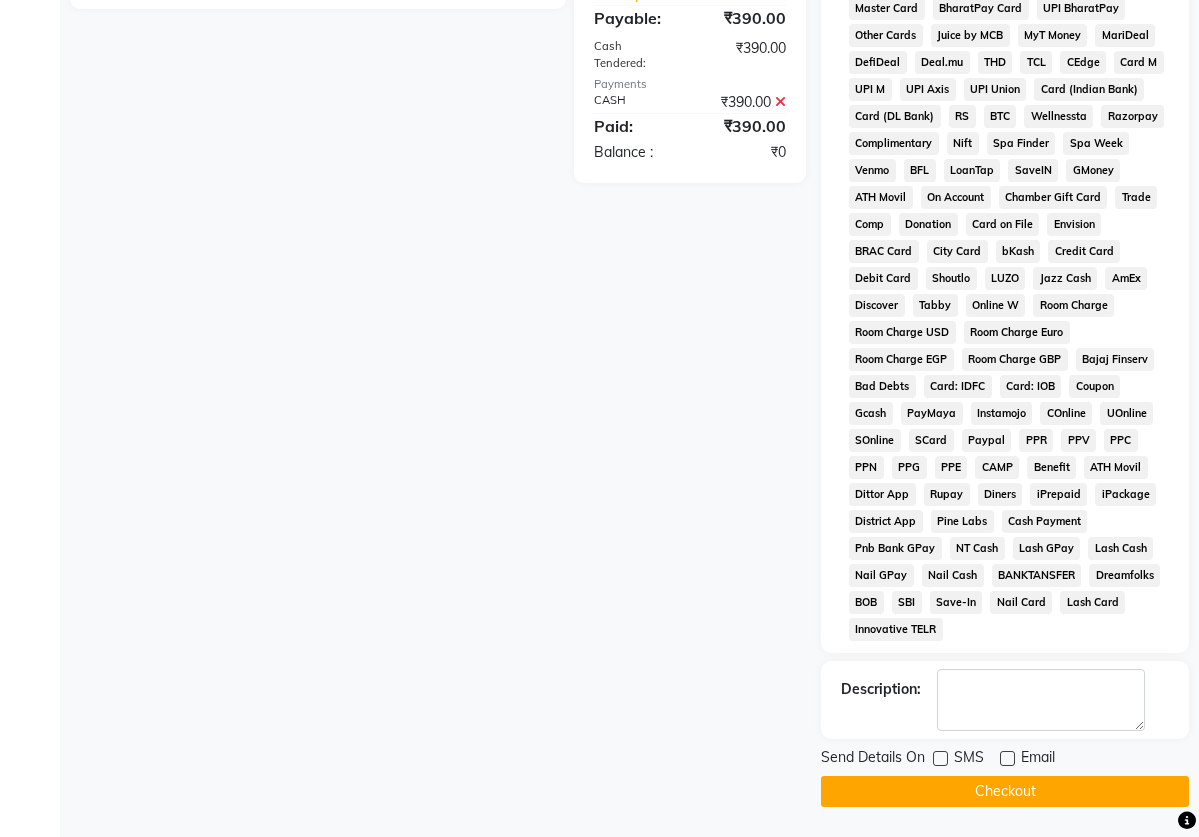scroll, scrollTop: 772, scrollLeft: 0, axis: vertical 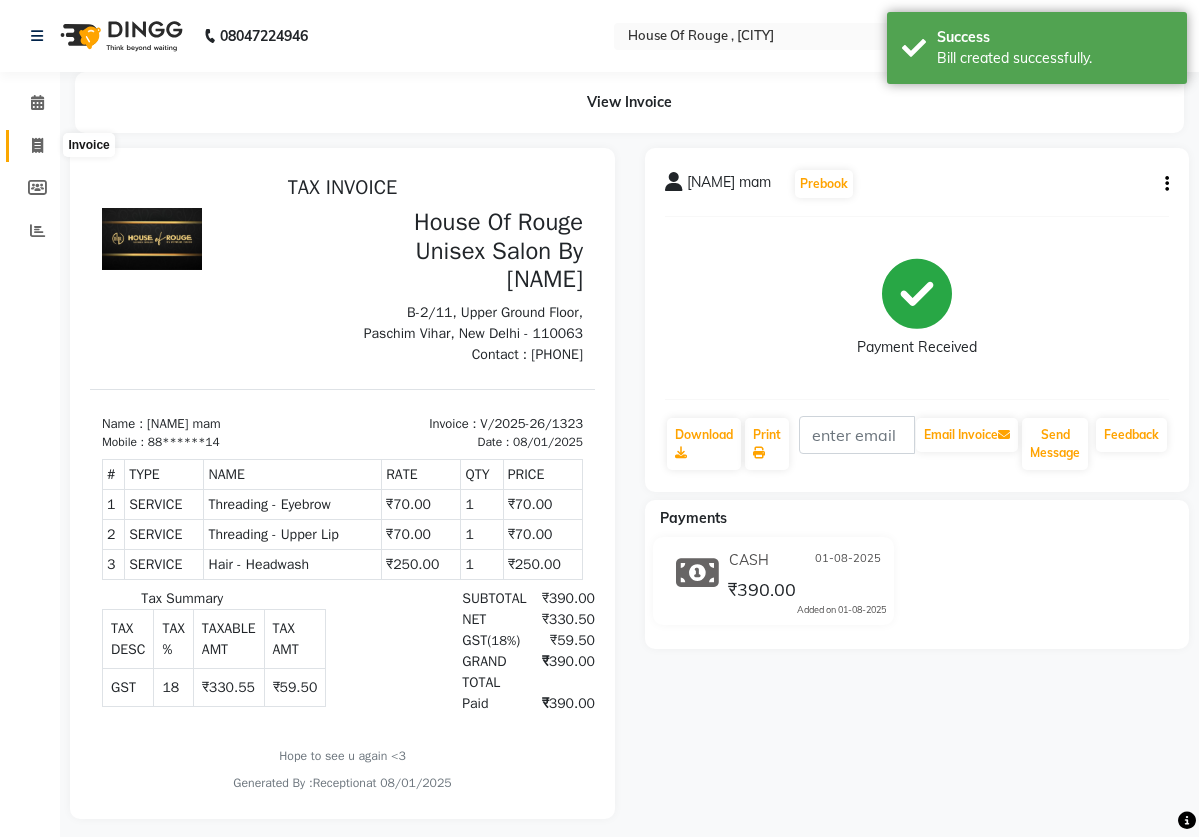 click 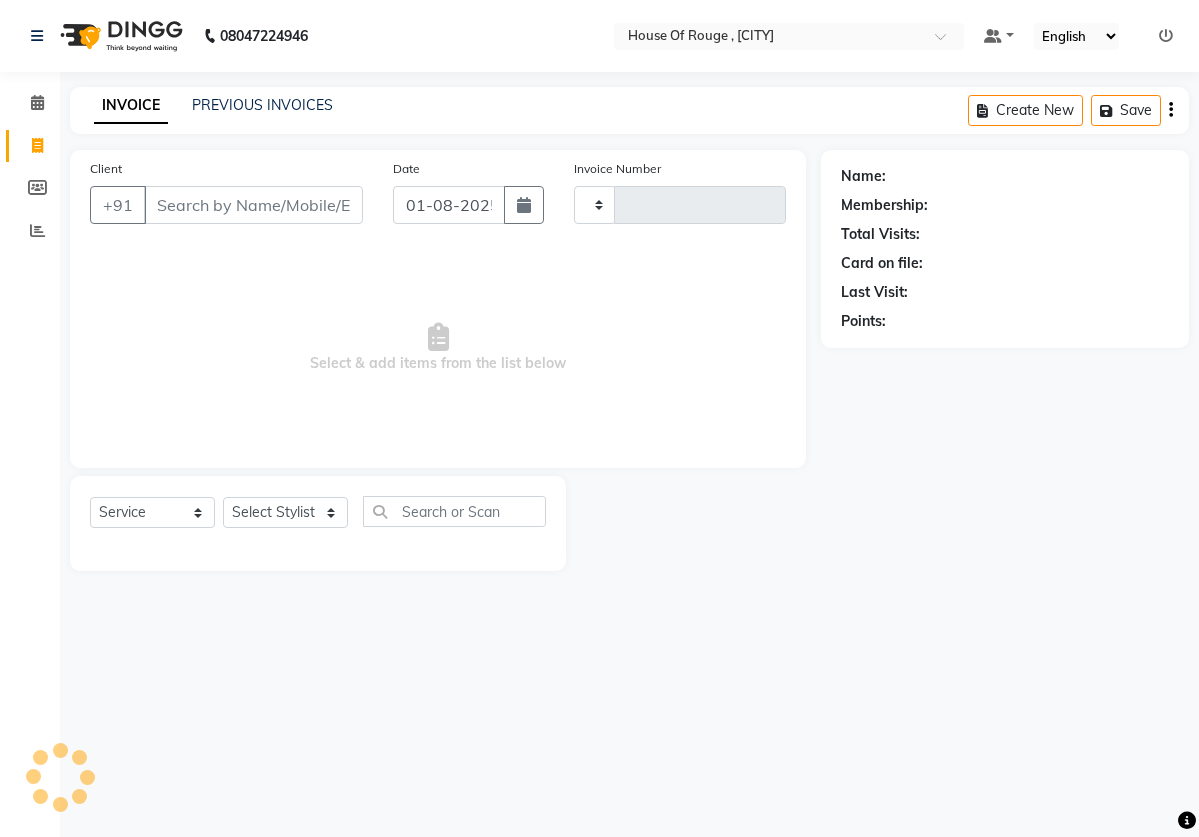 type on "1324" 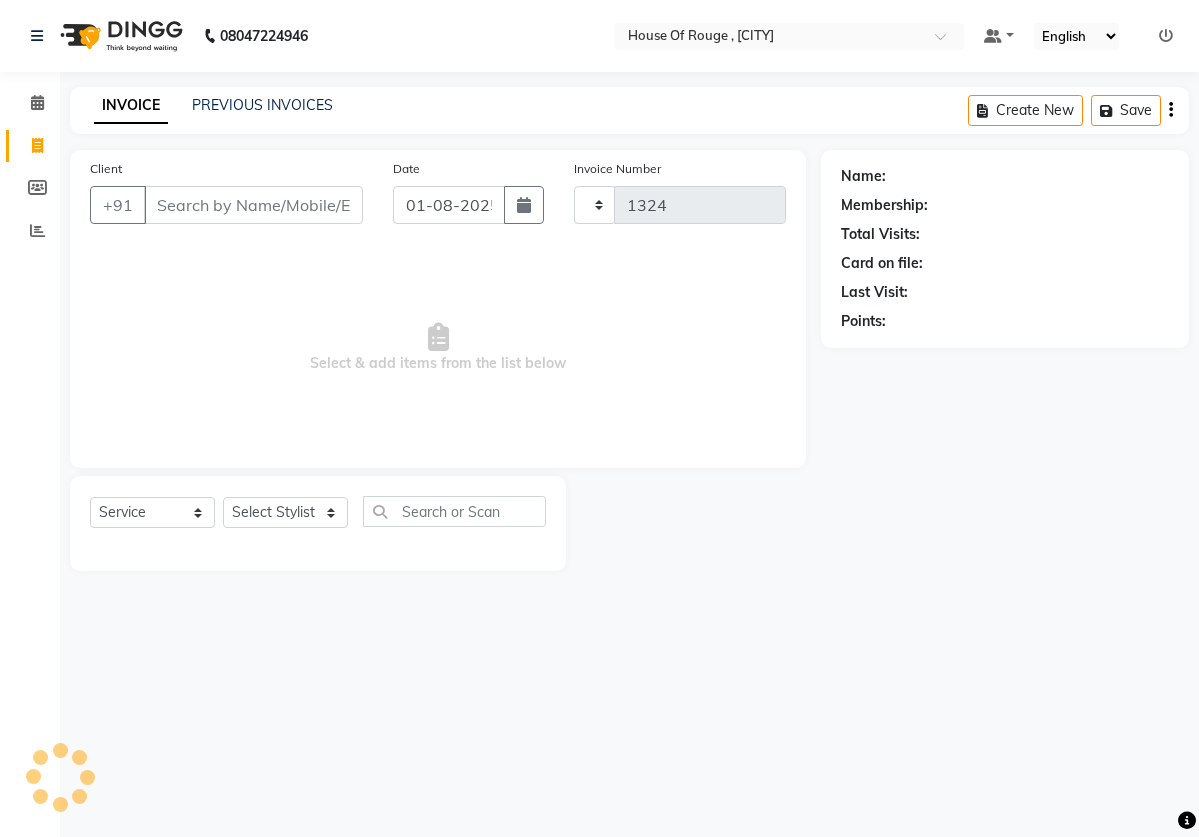 select on "82" 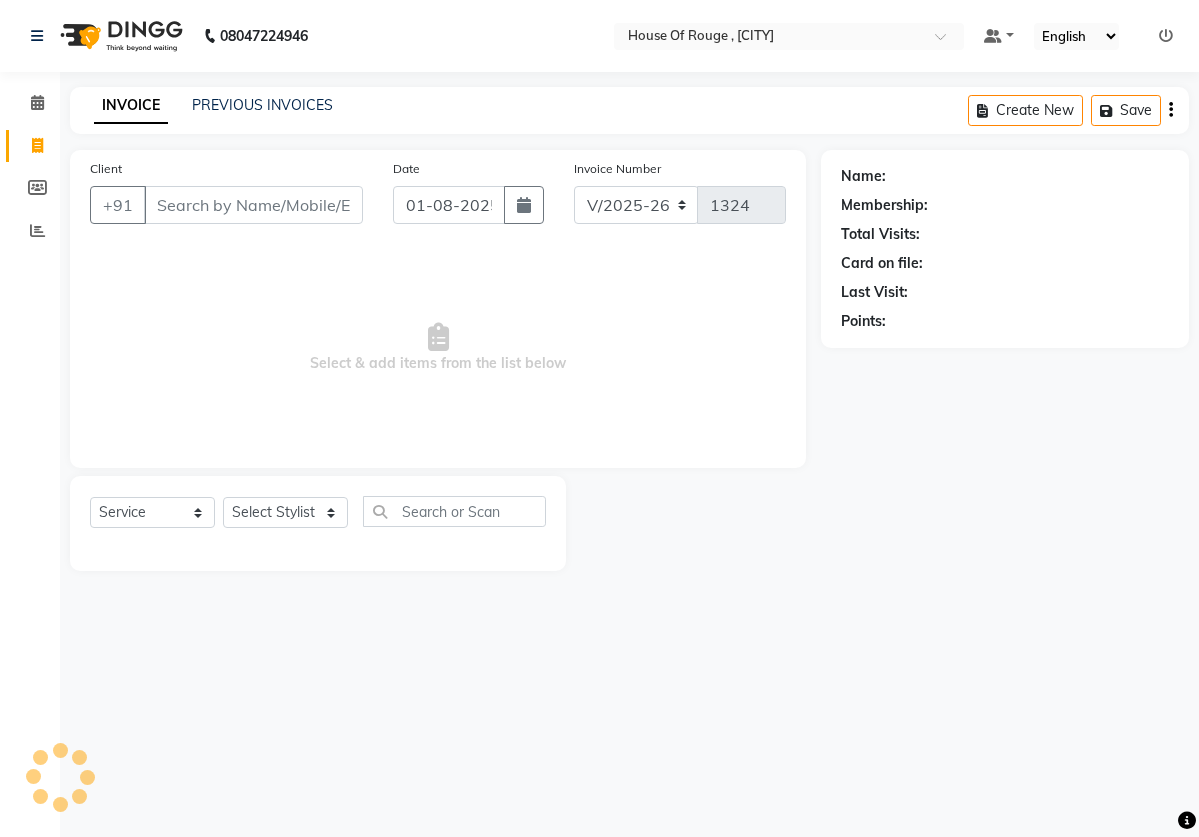 click on "Client" at bounding box center [253, 205] 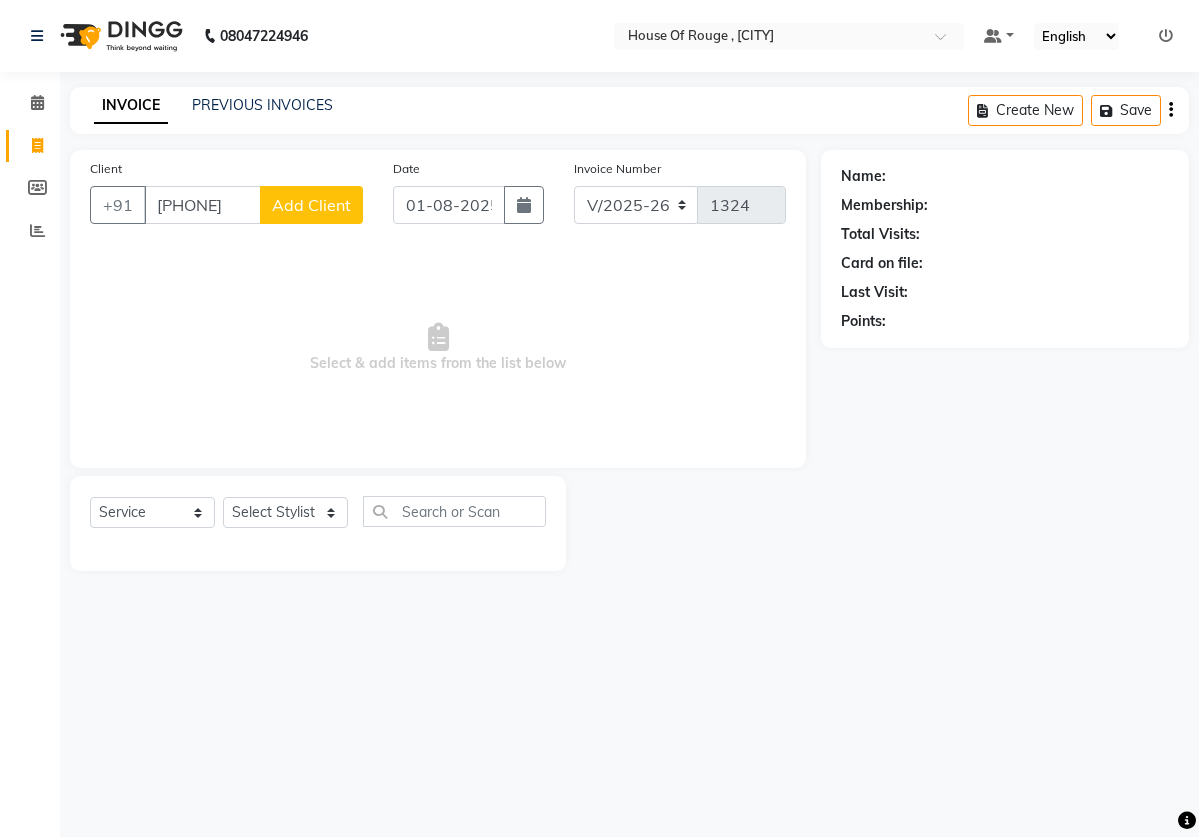 type on "[PHONE]" 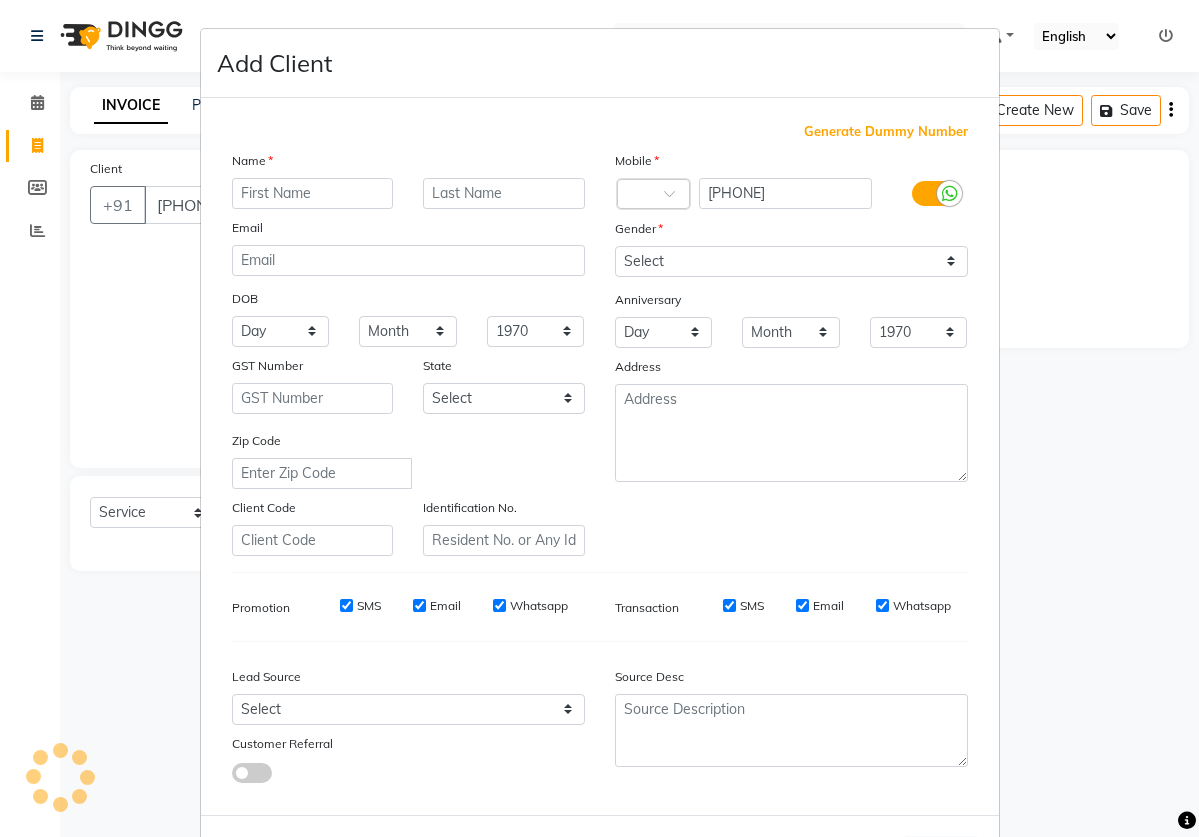 select on "10" 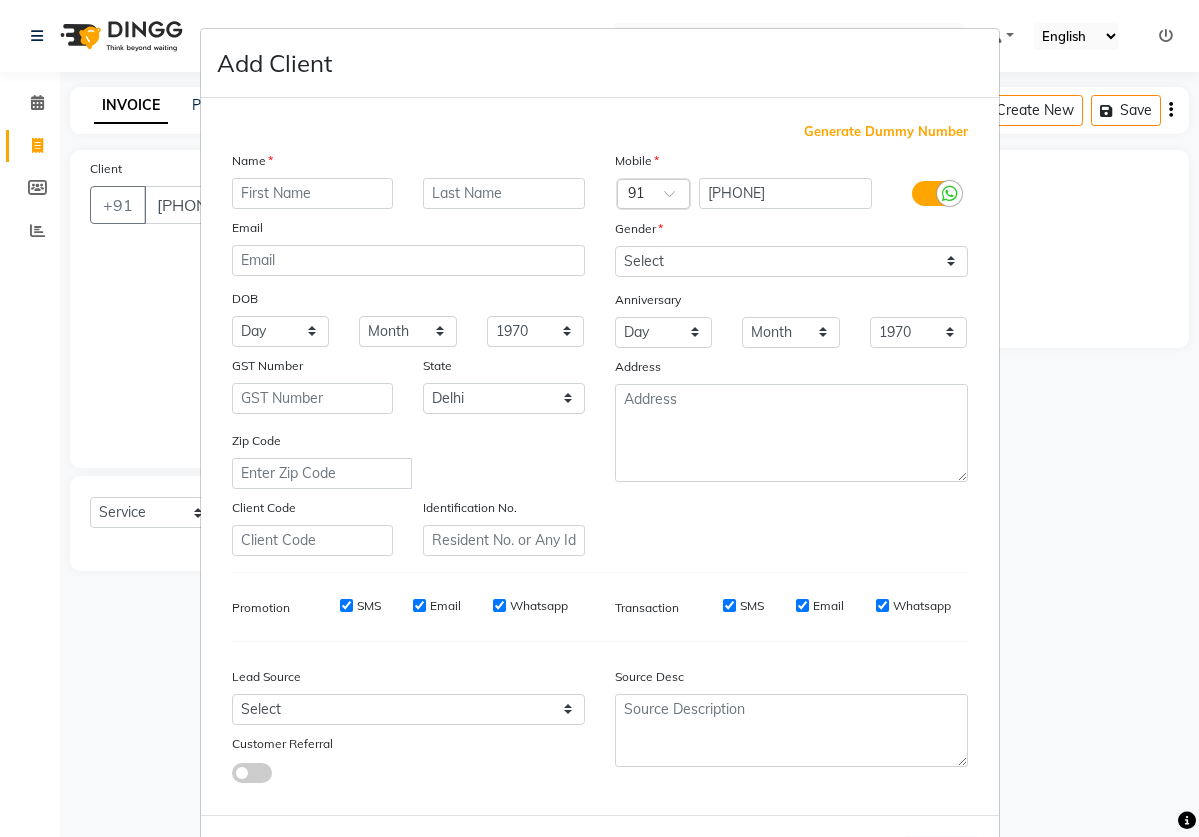 click at bounding box center [313, 193] 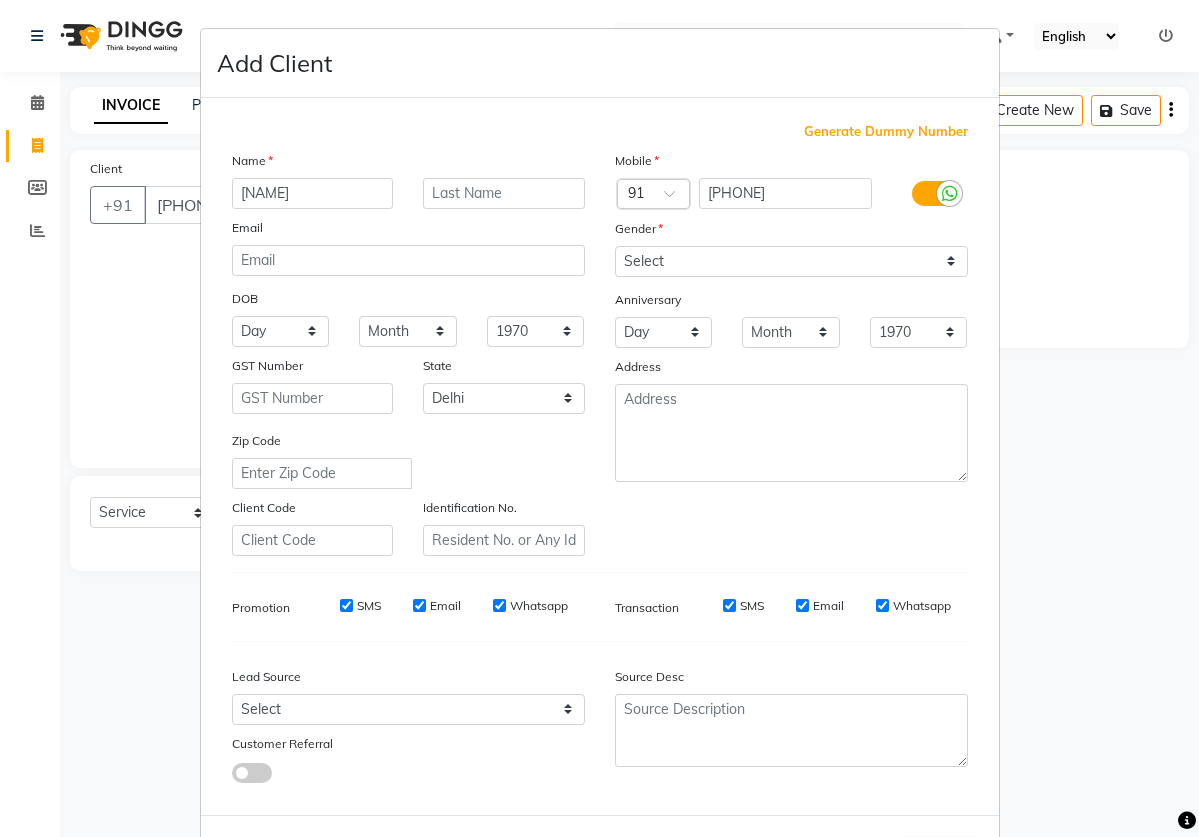 type on "[NAME]" 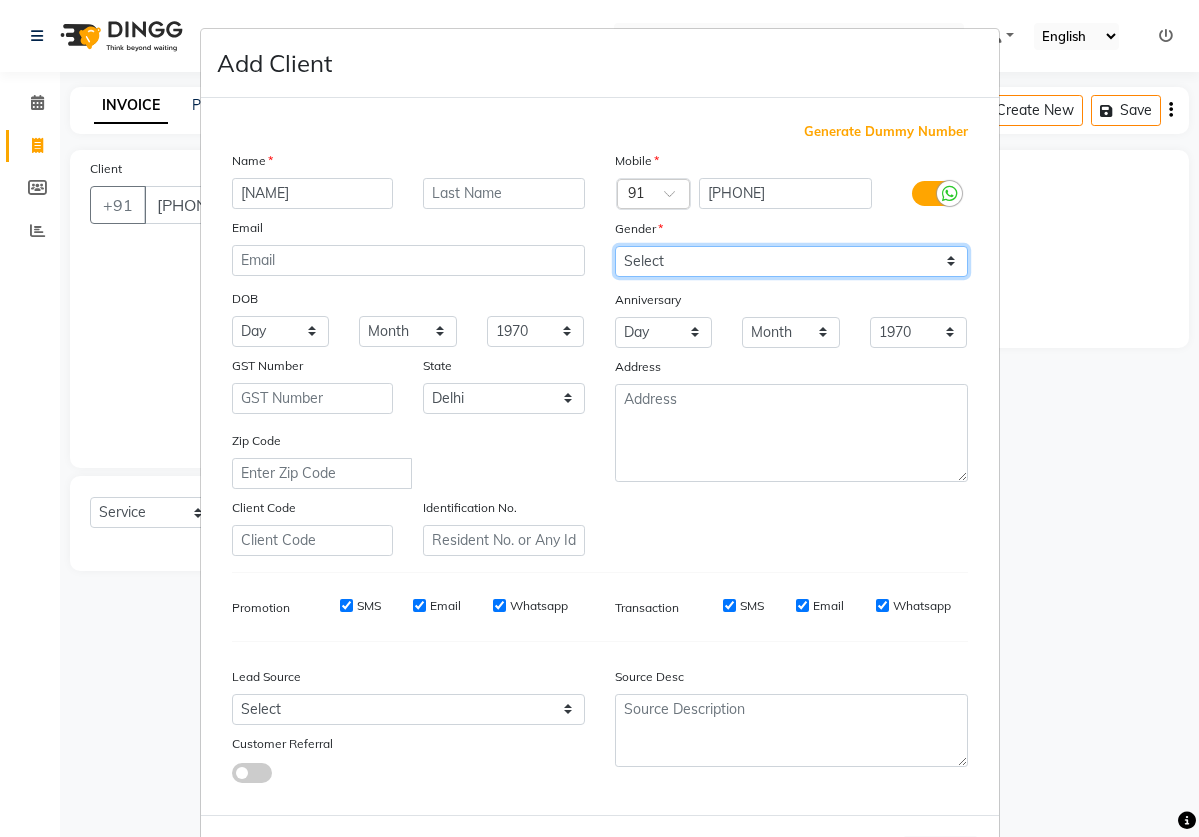 select on "female" 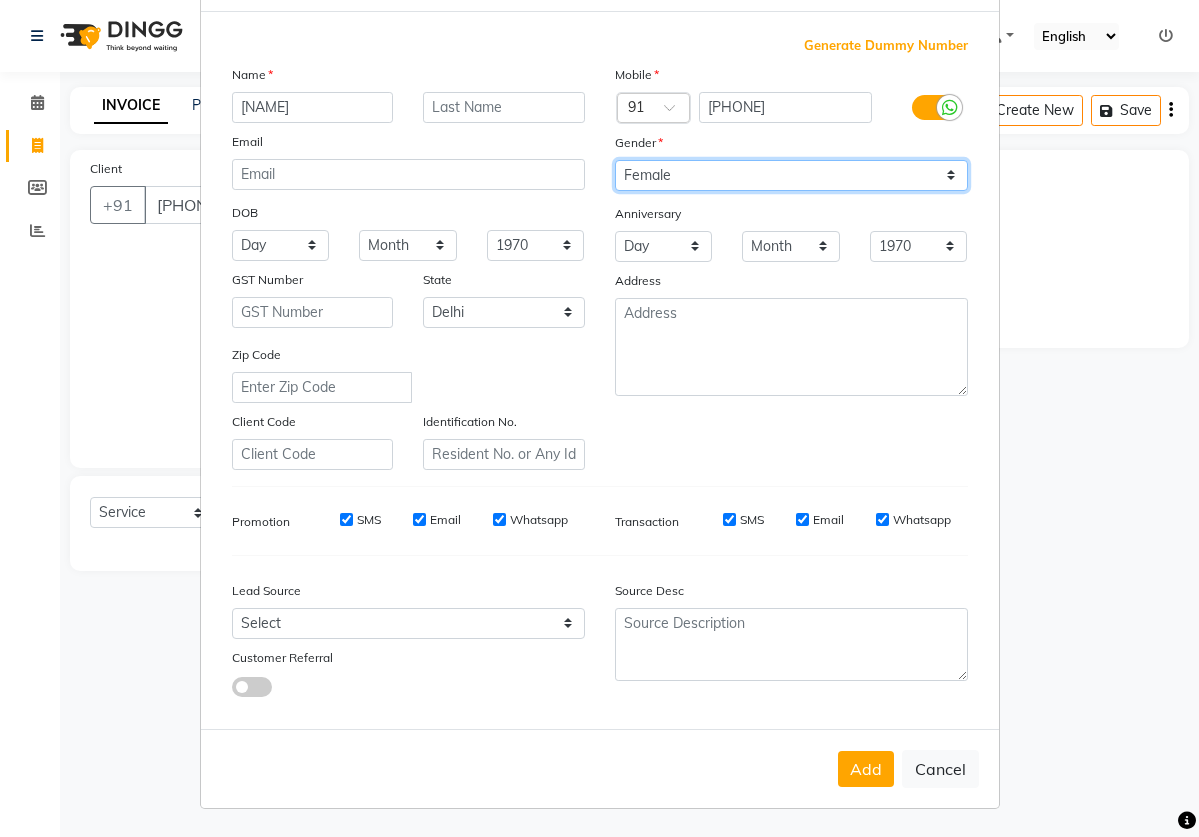 scroll, scrollTop: 85, scrollLeft: 0, axis: vertical 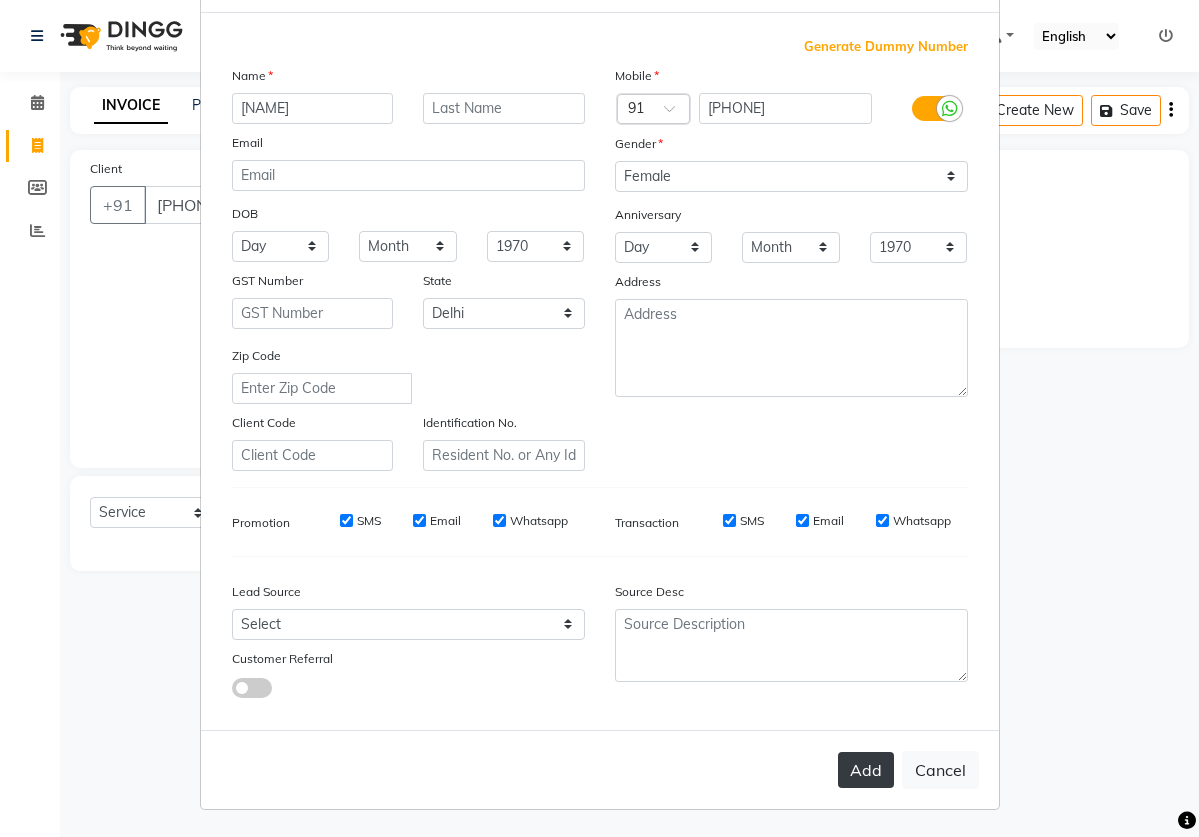 click on "Add" at bounding box center [866, 770] 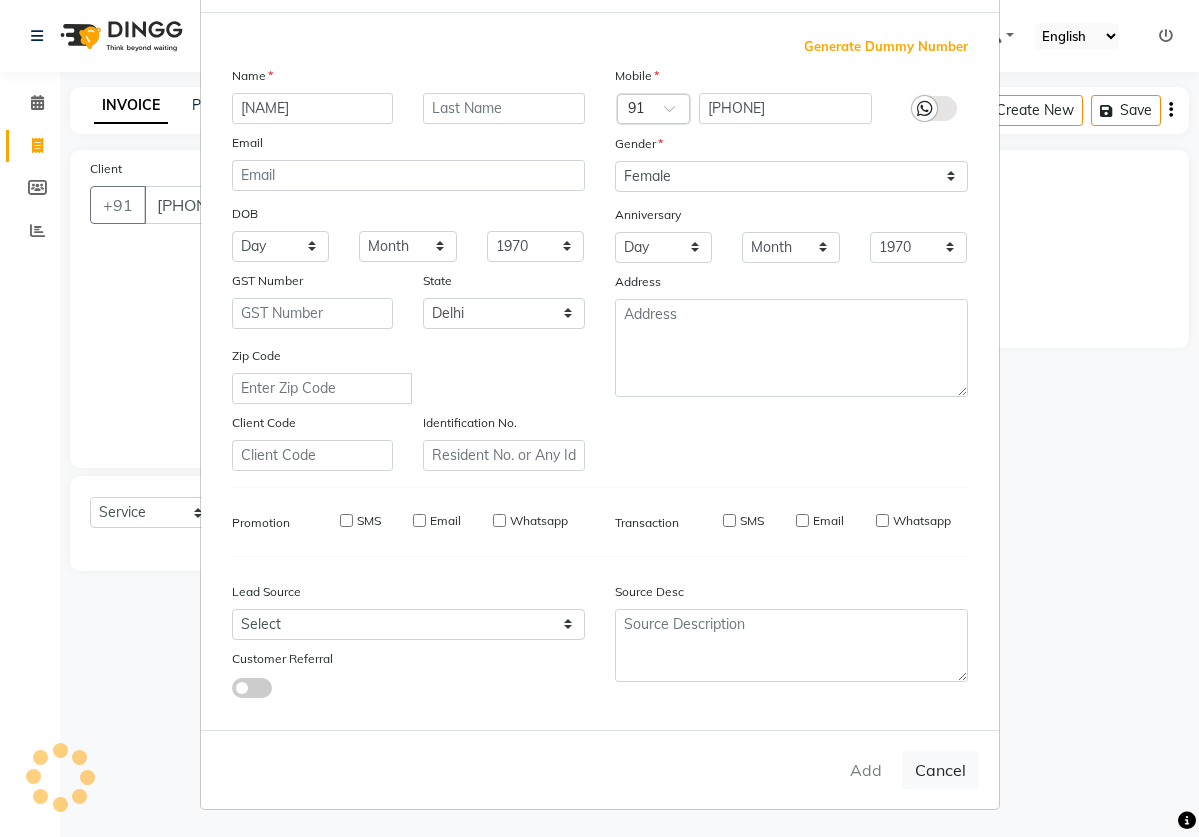 type on "72******84" 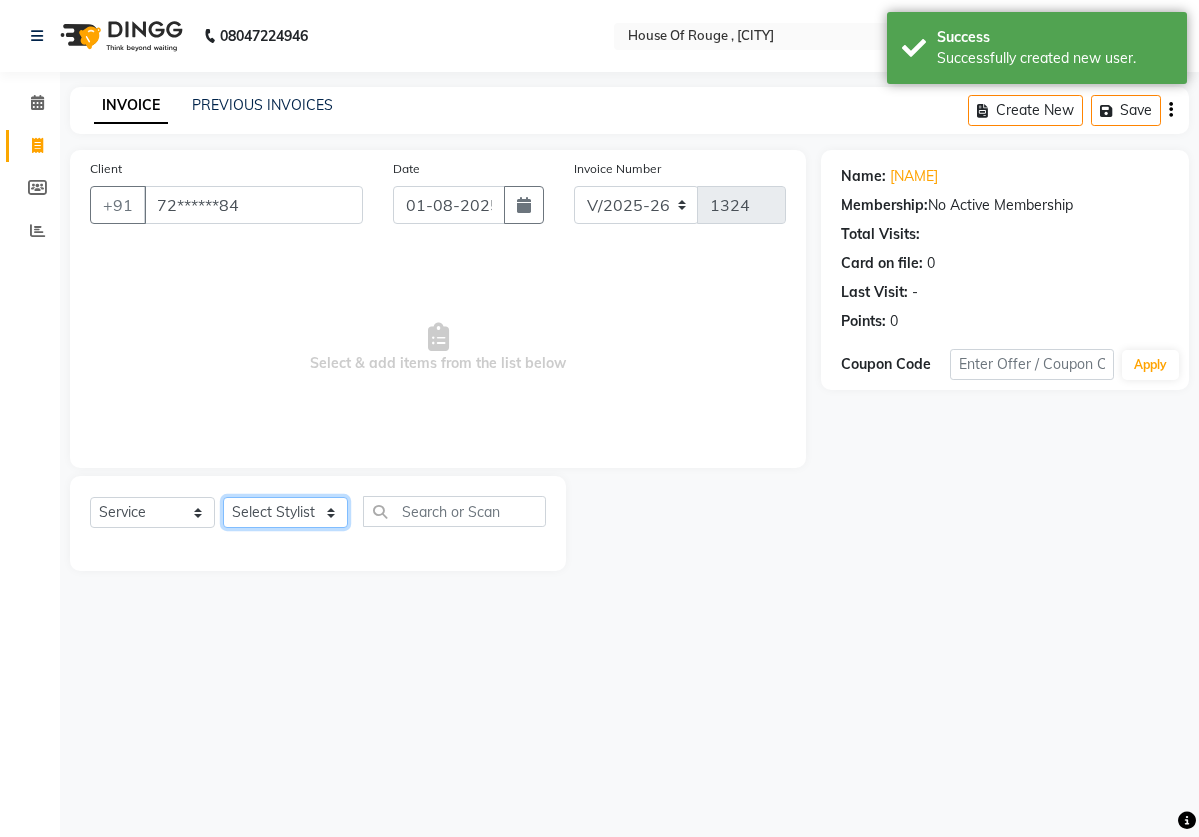 select on "2888" 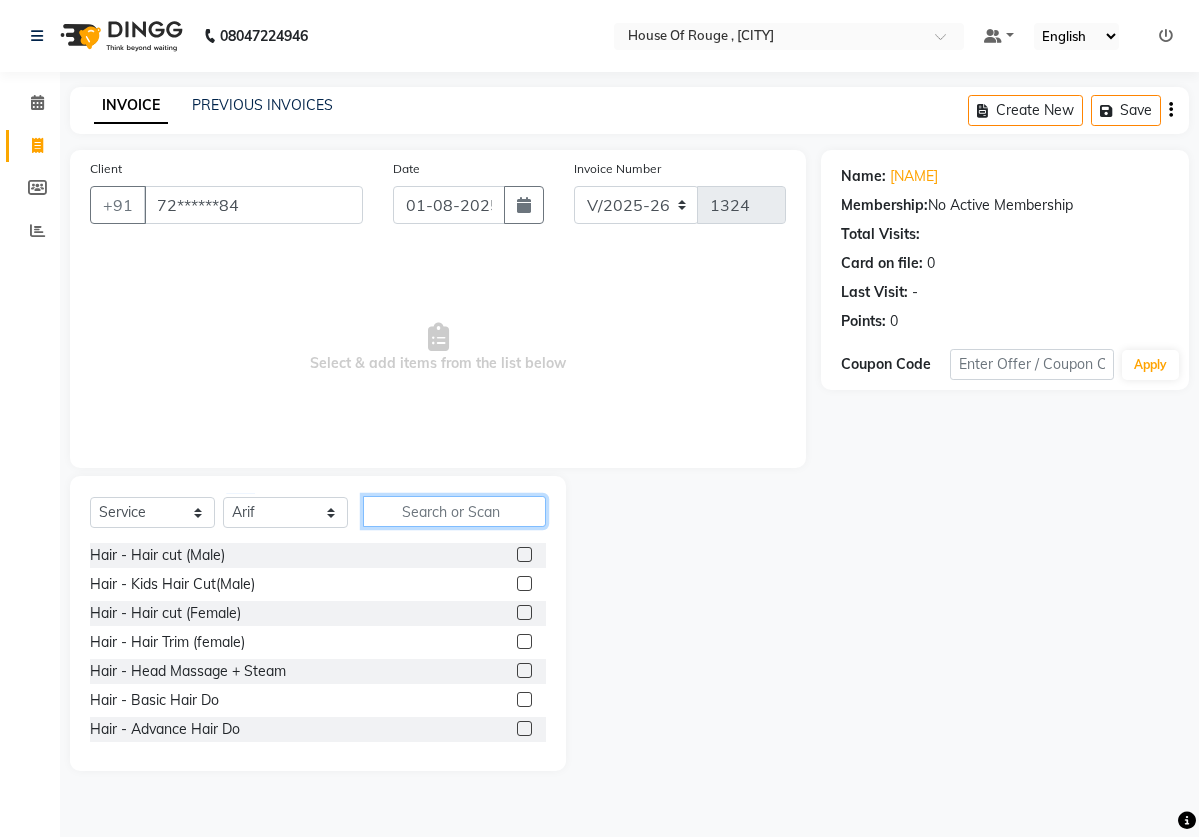 click 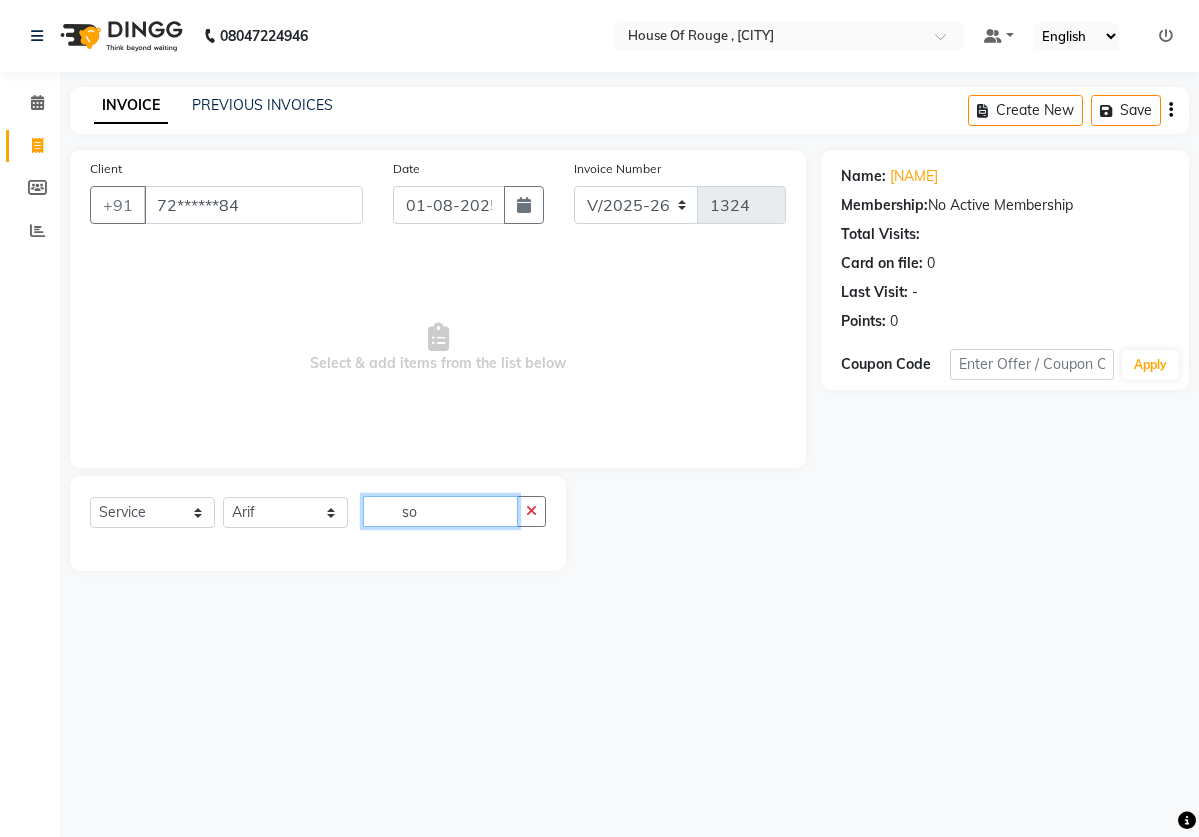 type on "s" 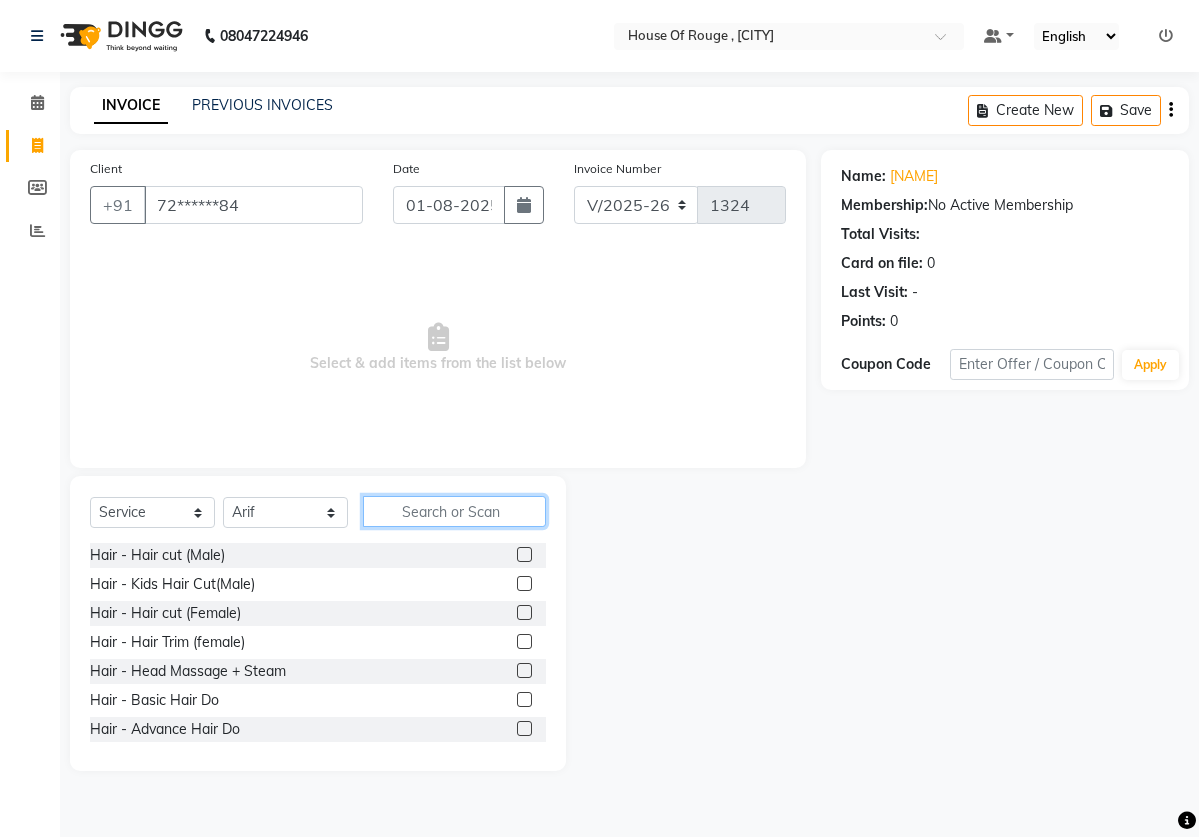 click 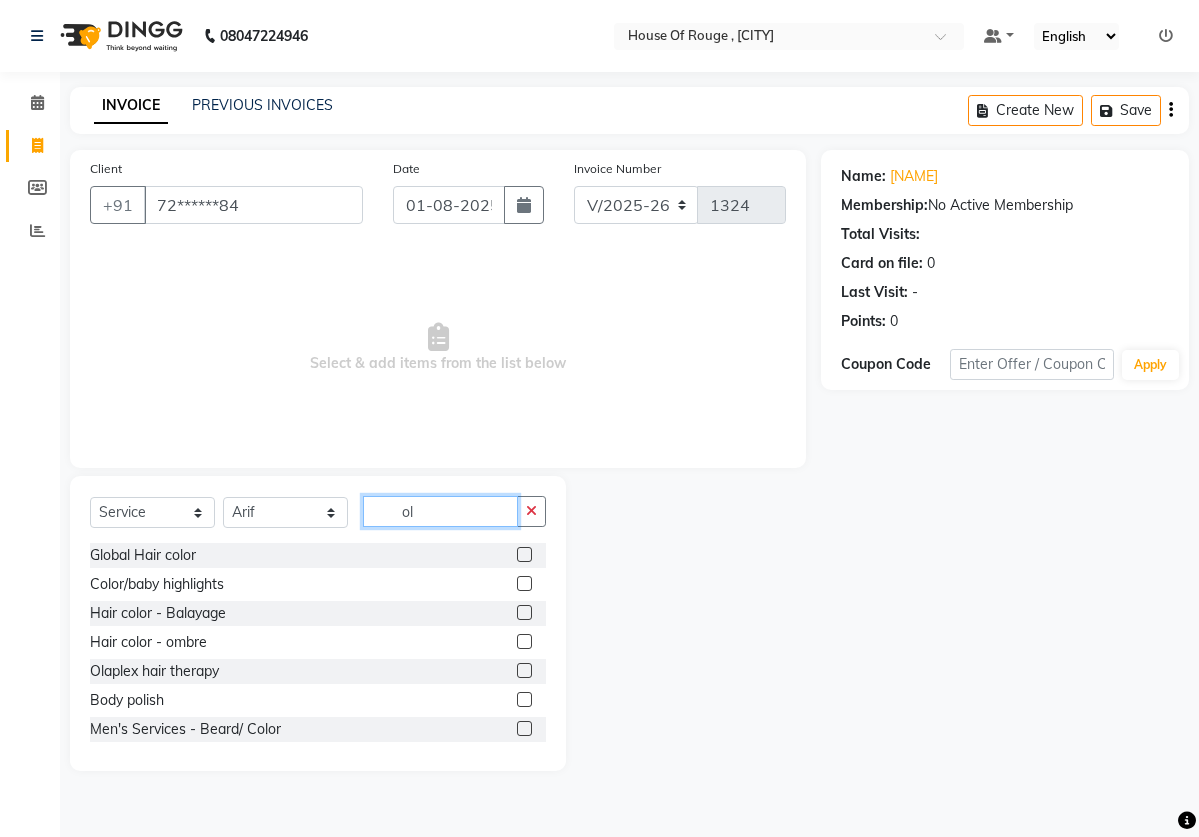 type on "ol" 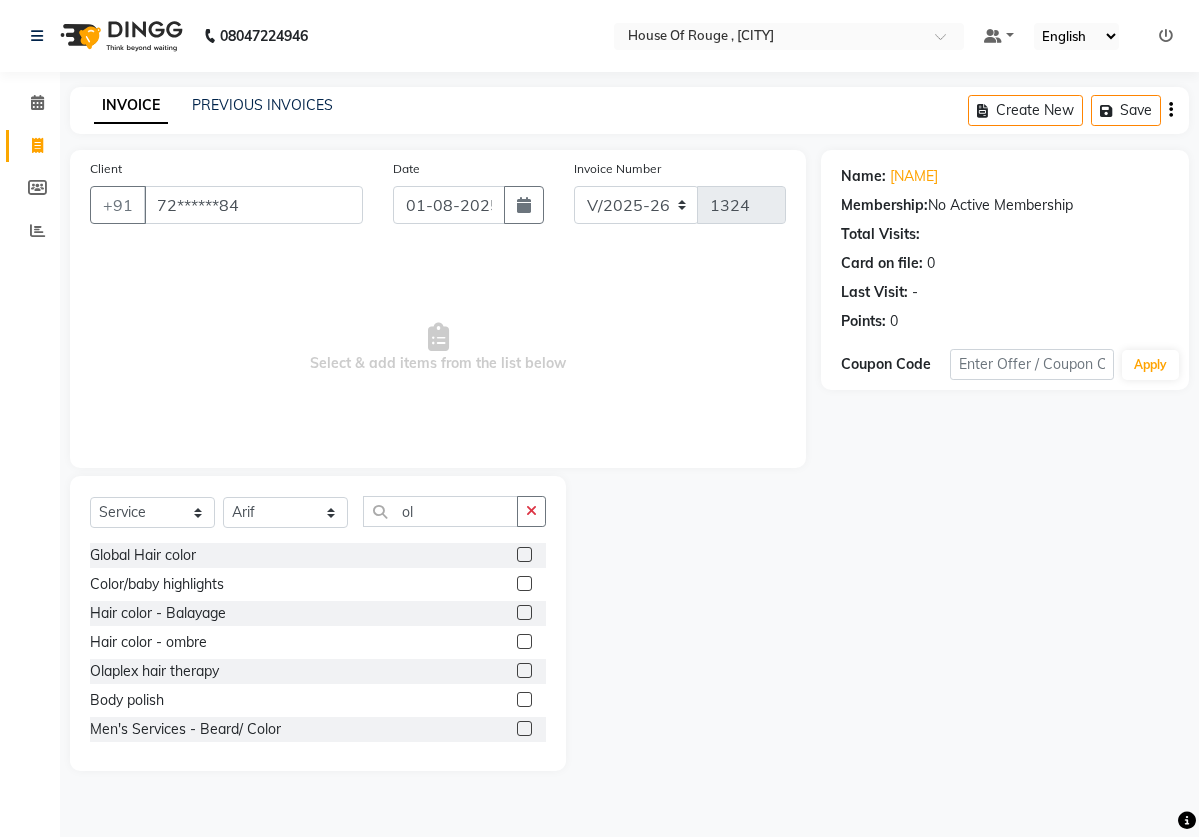 click 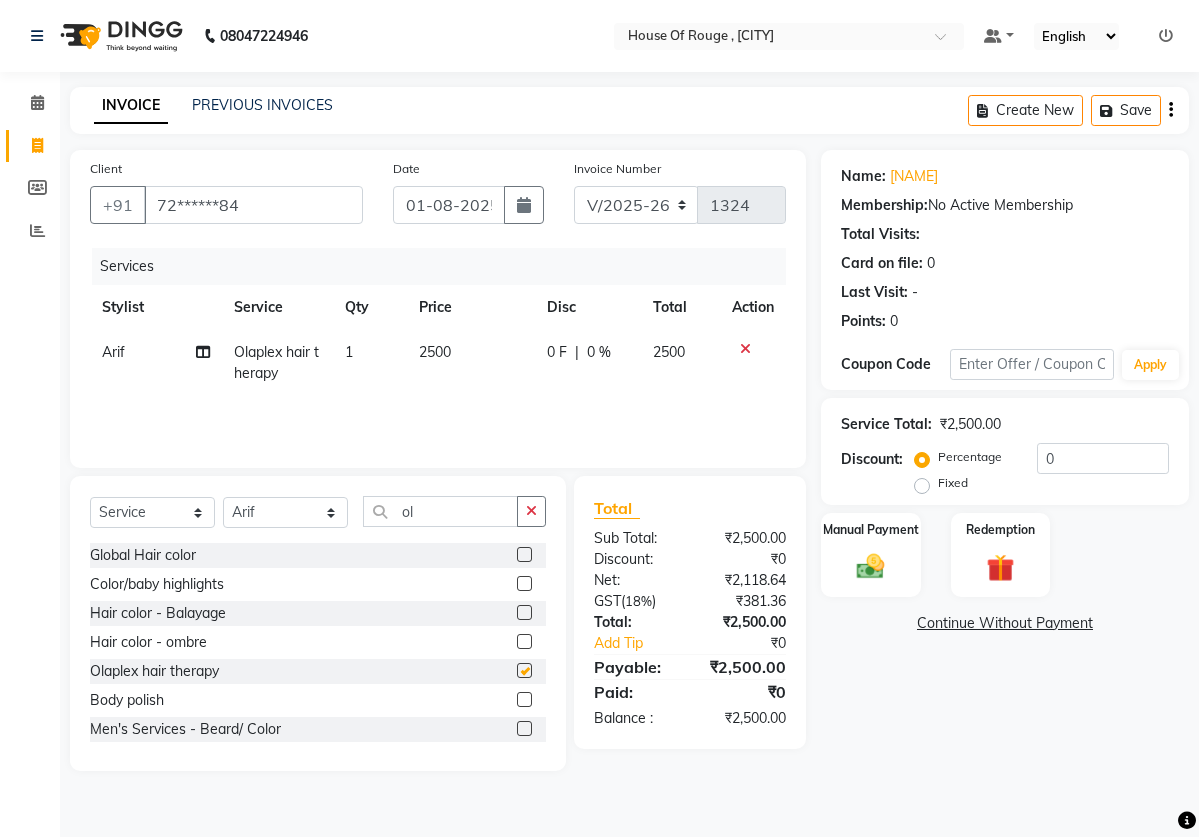 checkbox on "false" 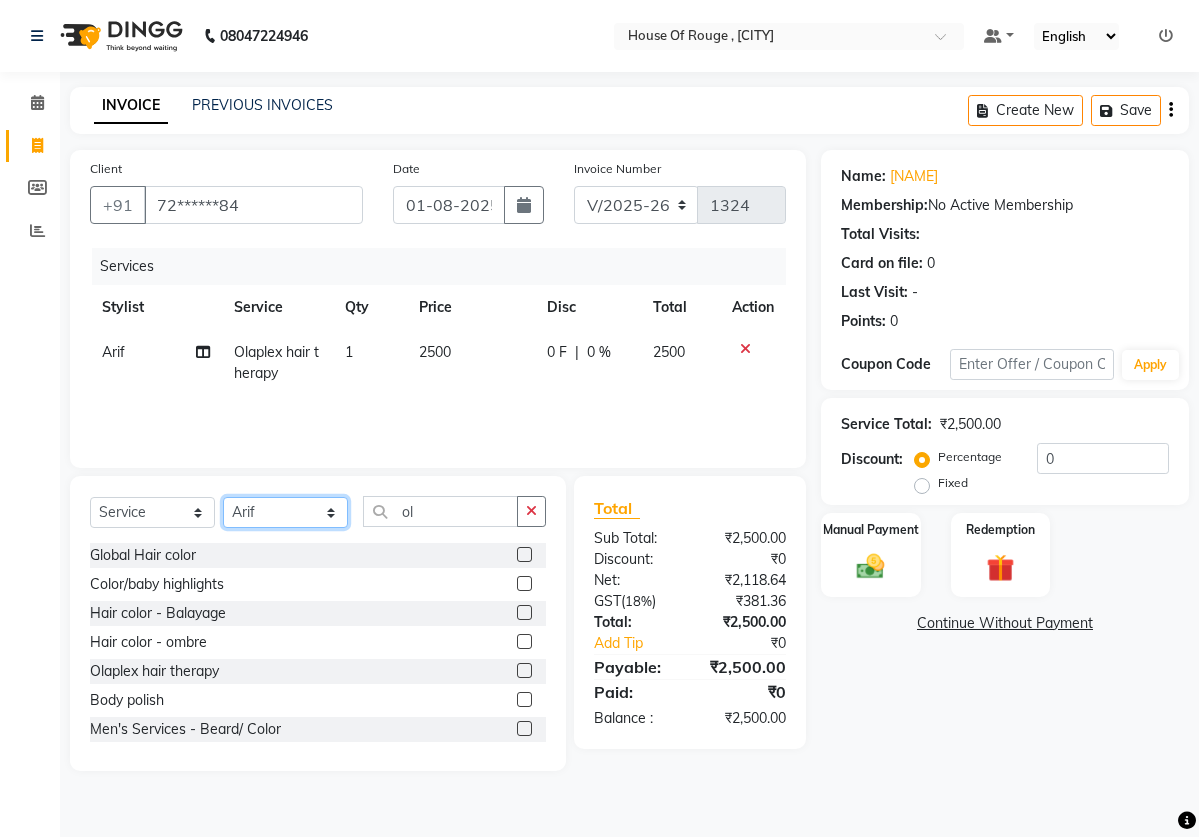select on "2906" 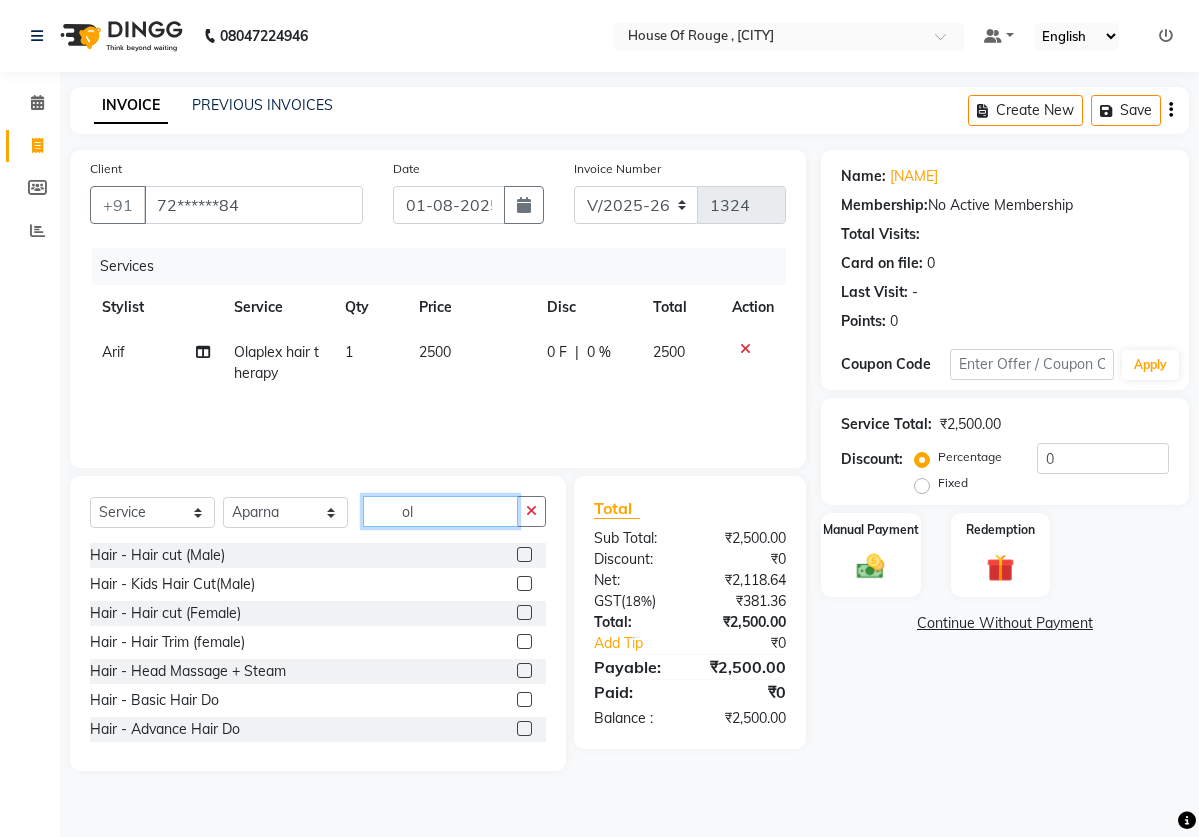 click on "ol" 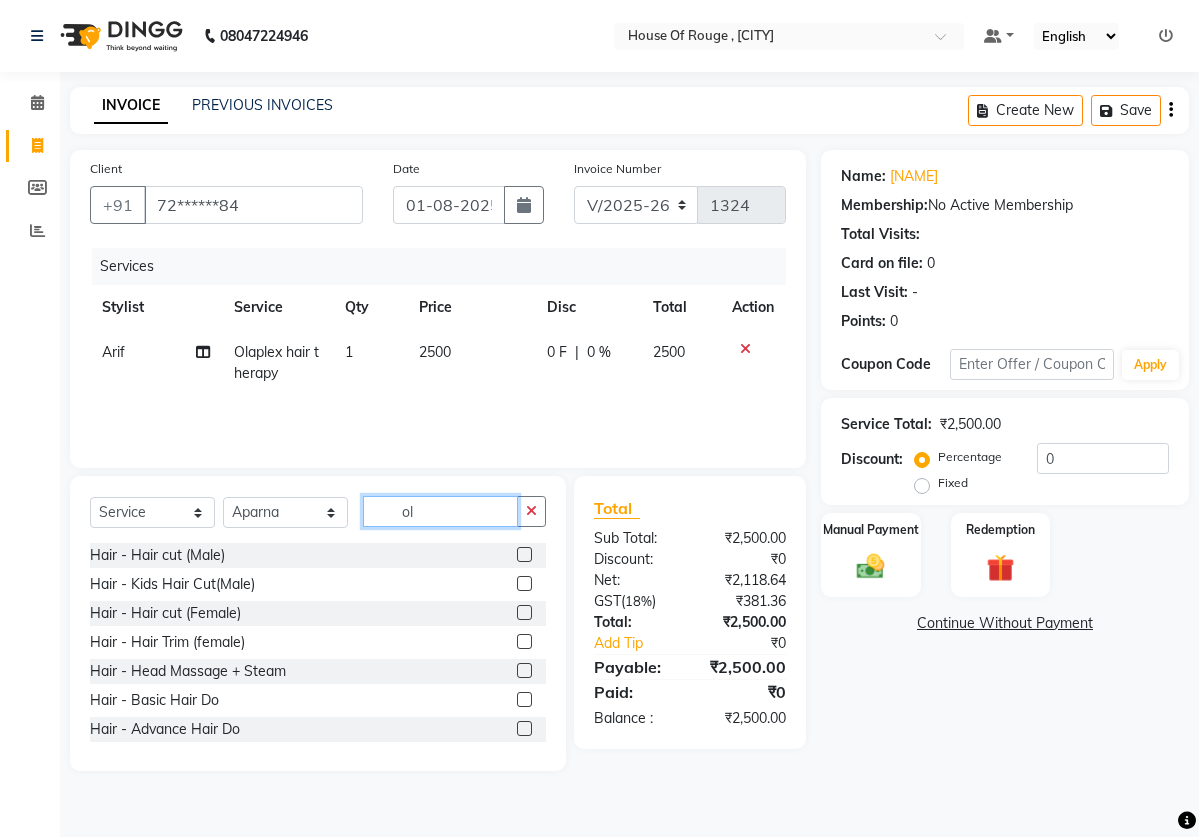 type on "o" 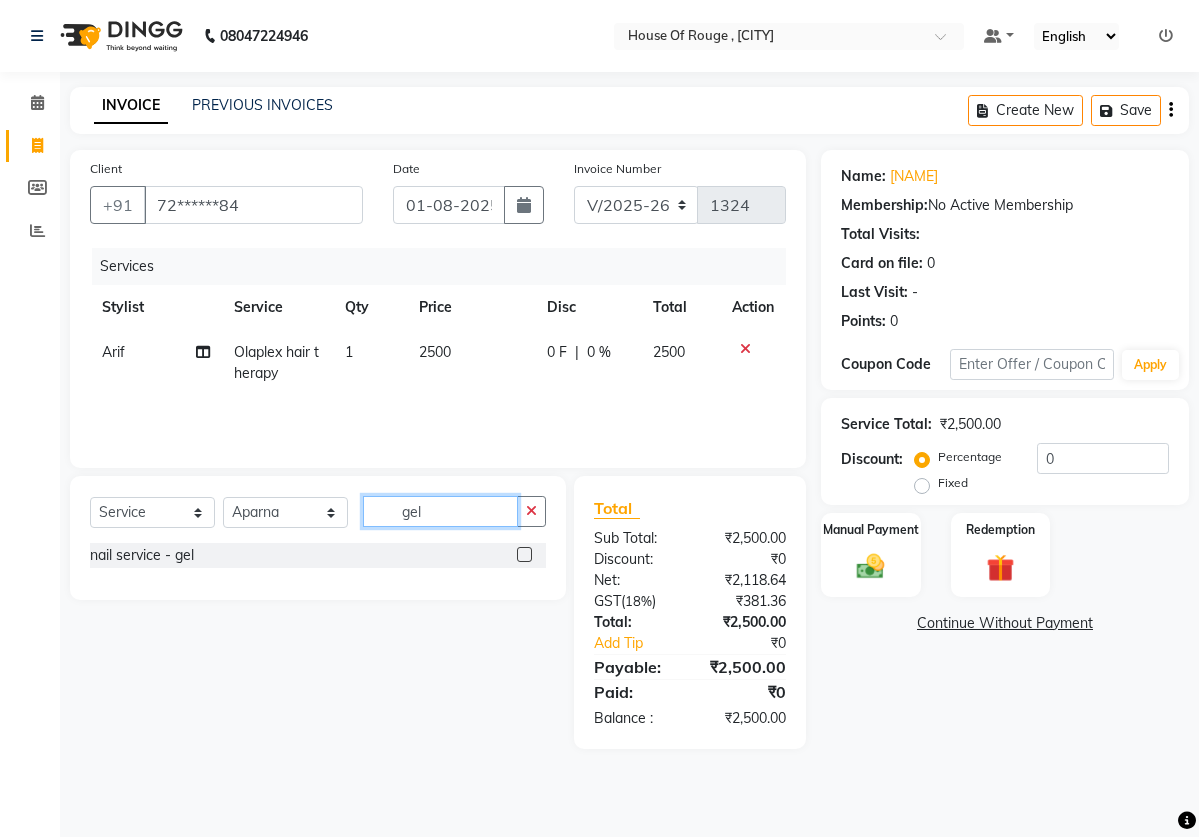 type on "gel" 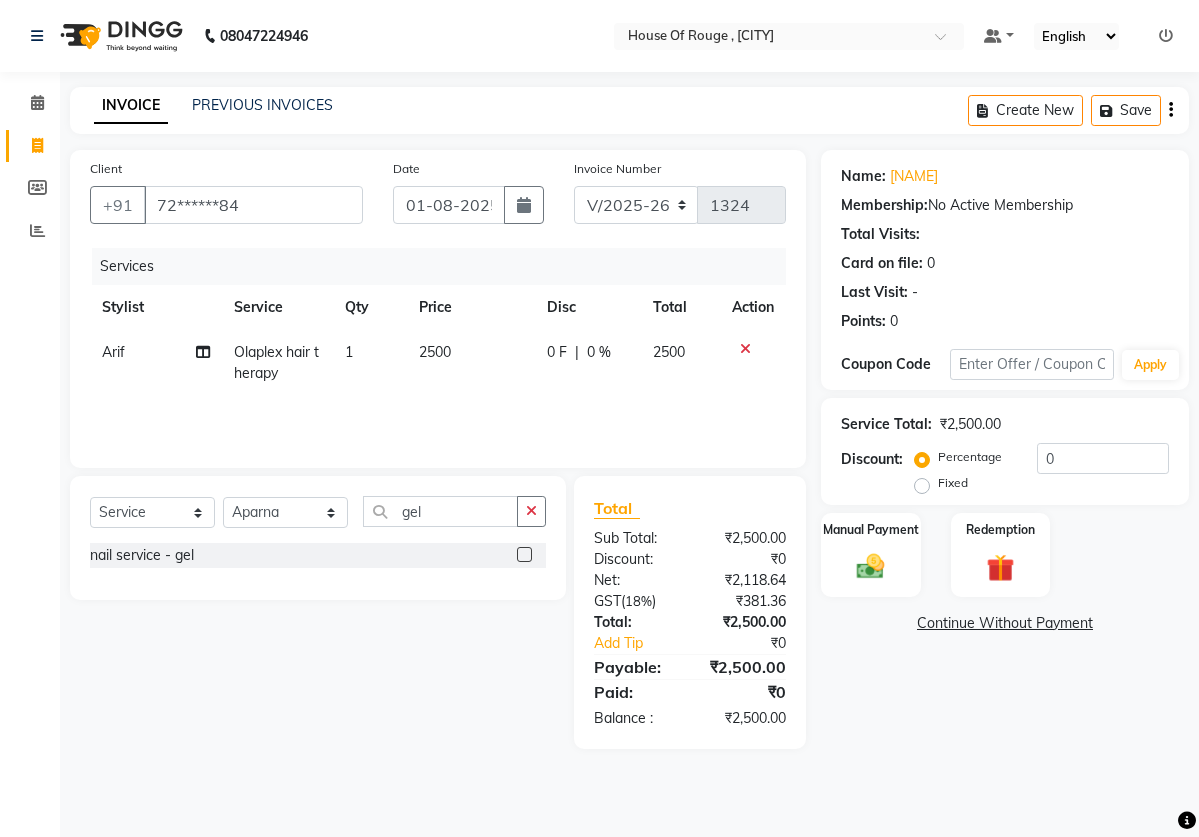 click 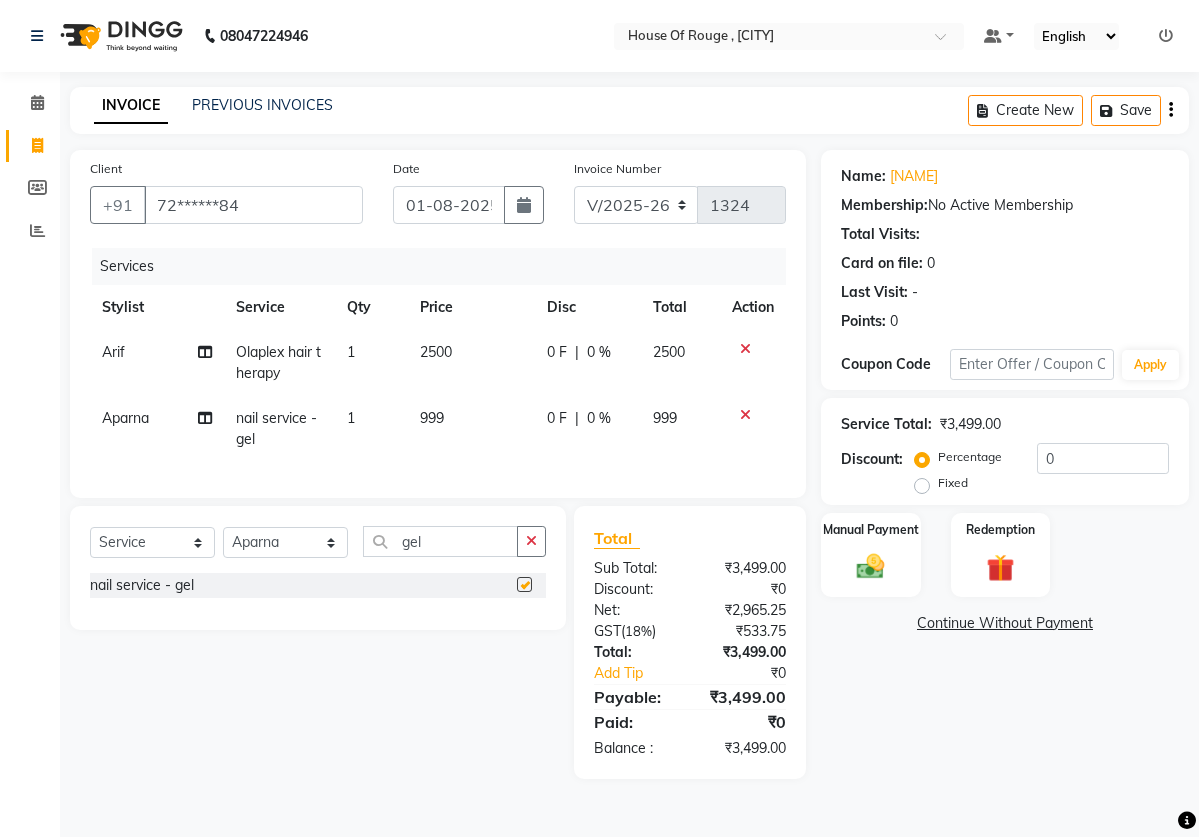 checkbox on "false" 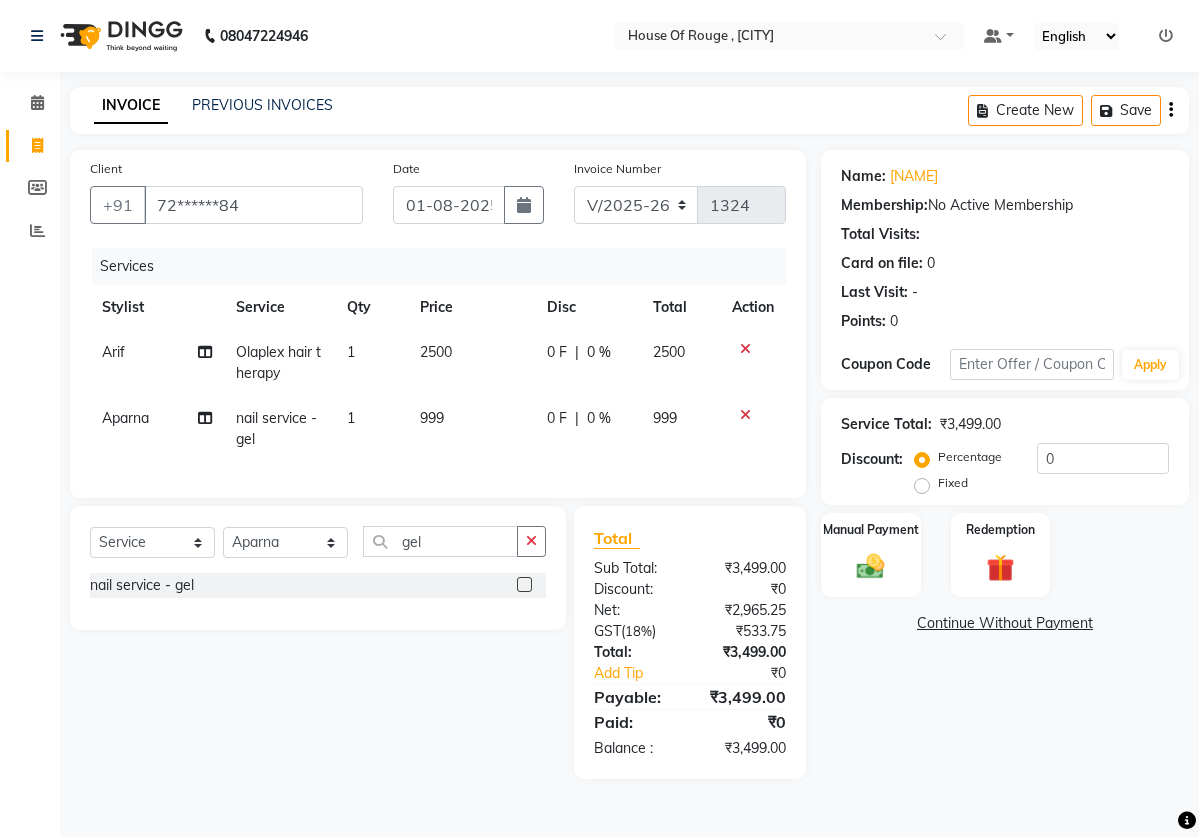 click on "999" 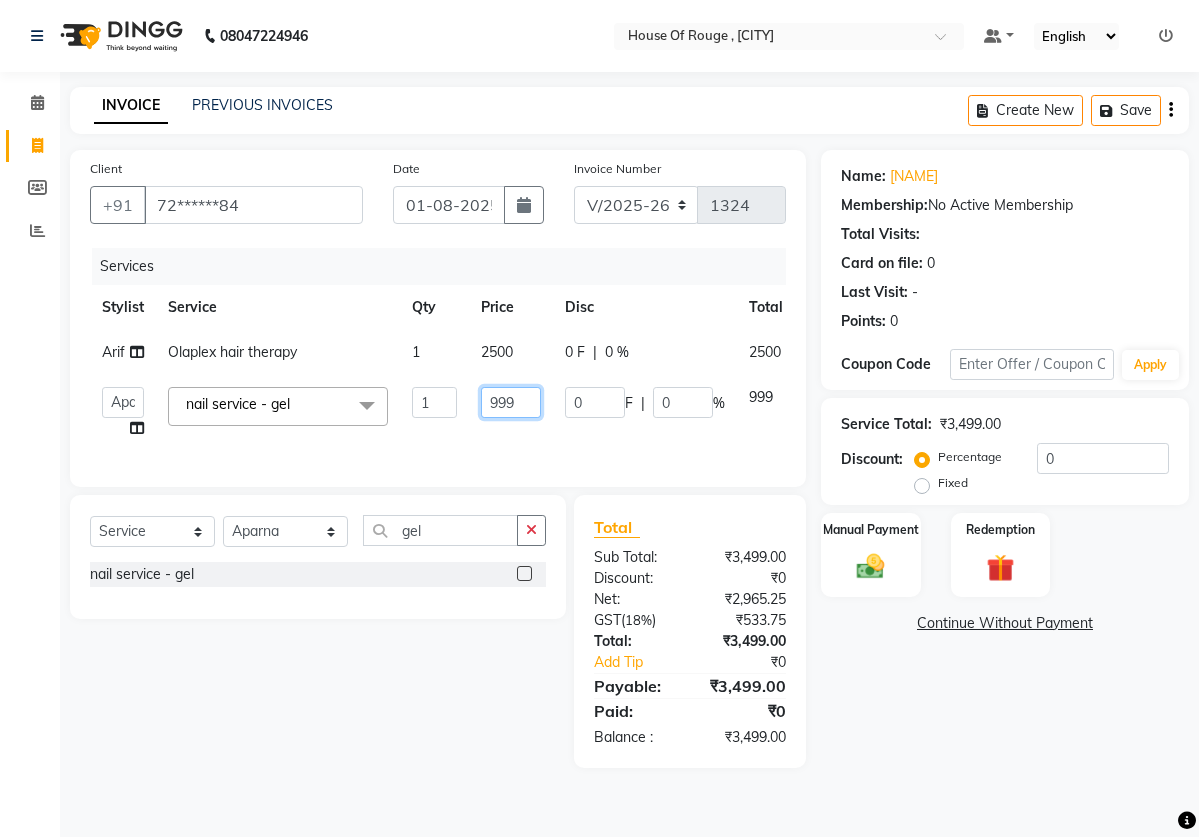 click on "999" 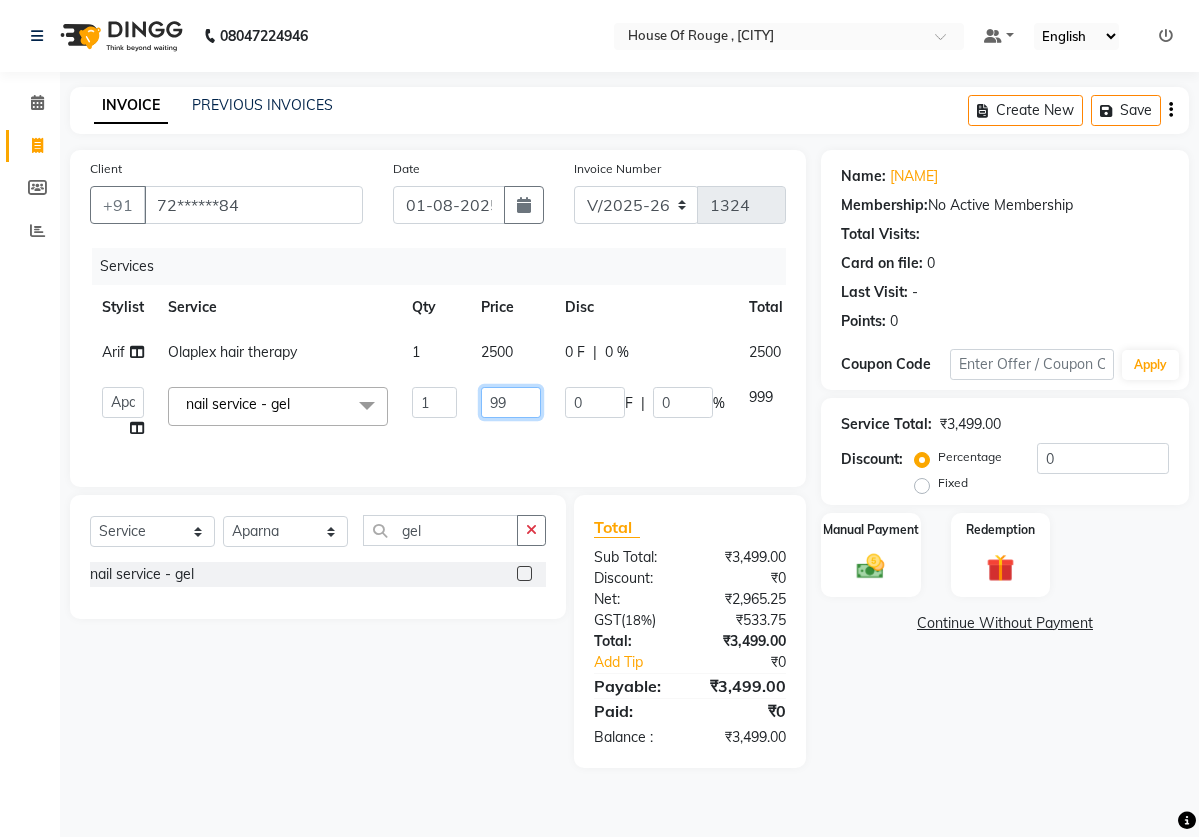 type on "9" 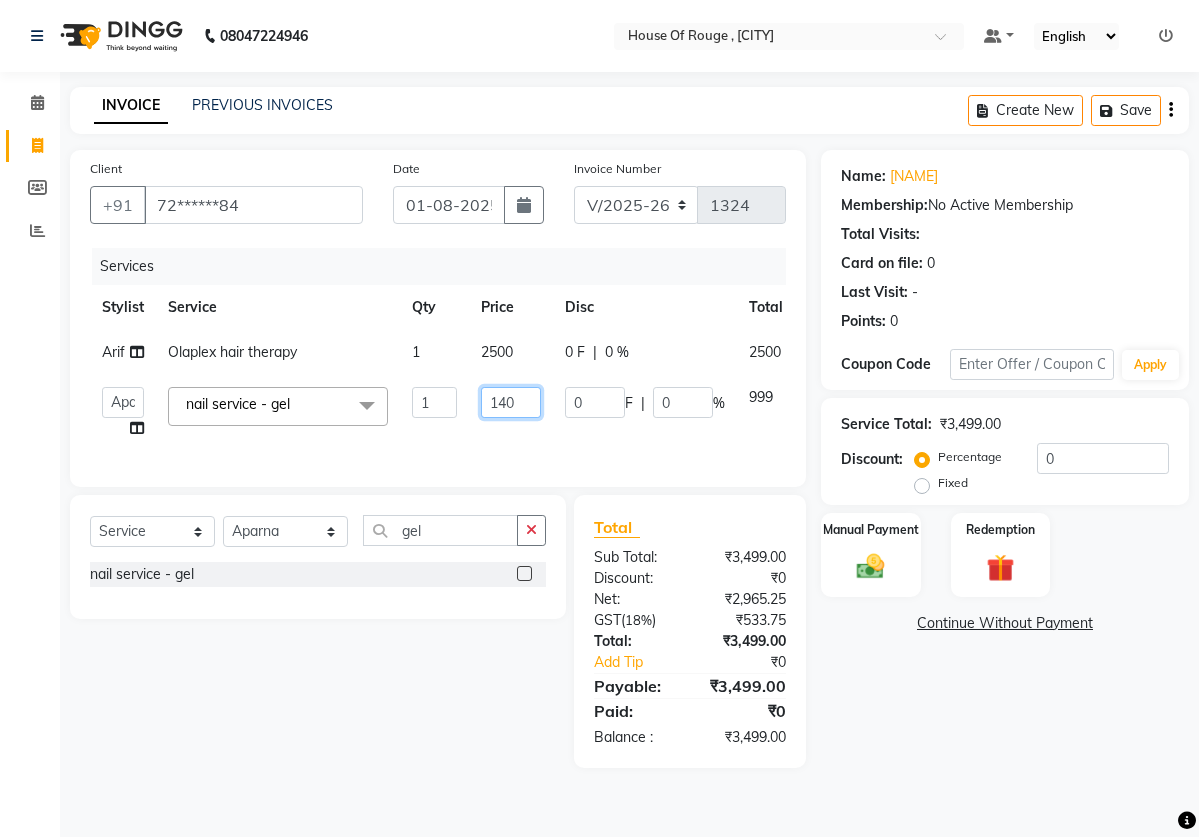 type on "1400" 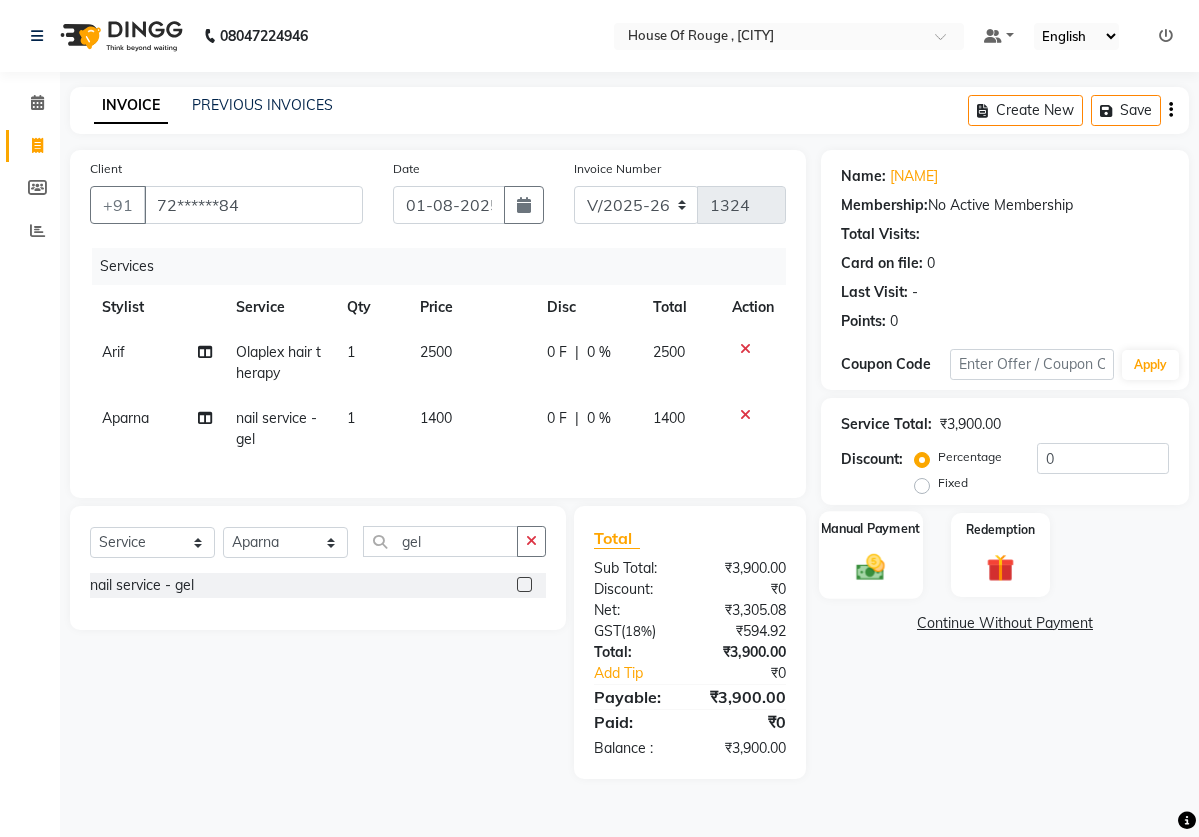 click 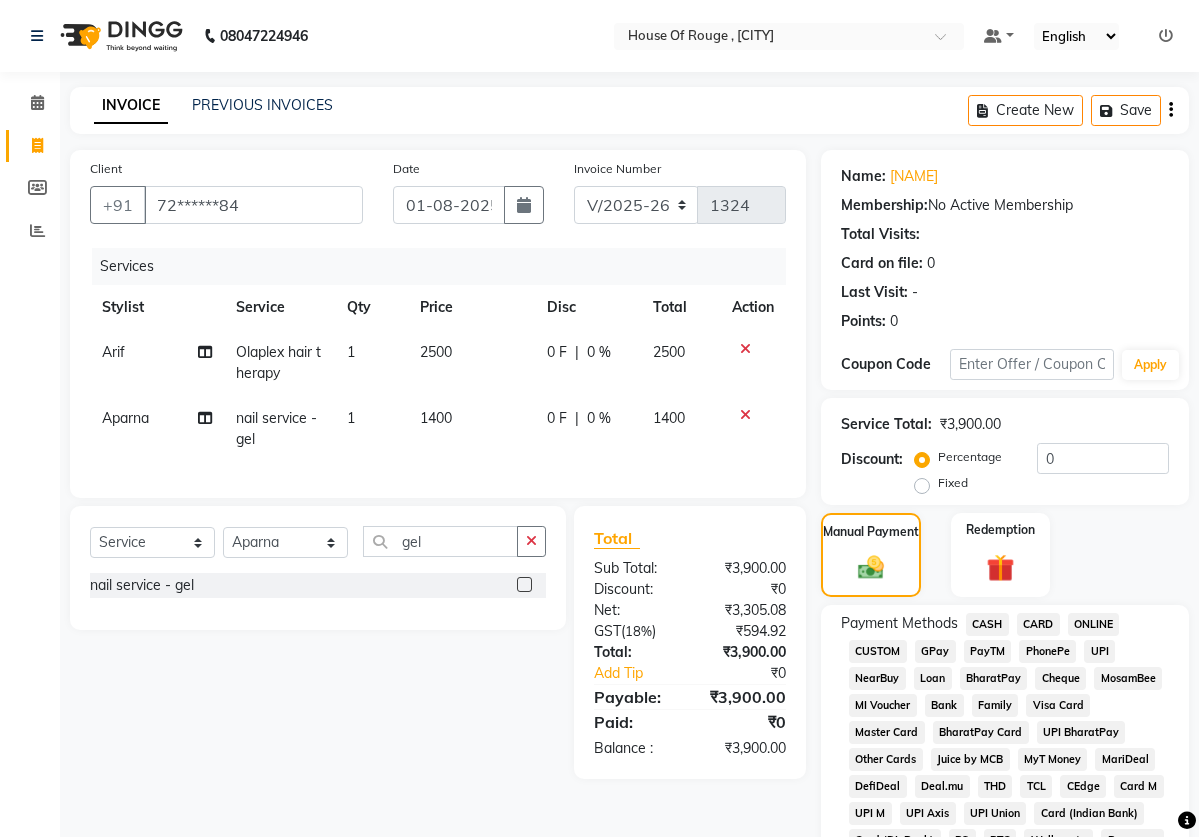 click on "CASH" 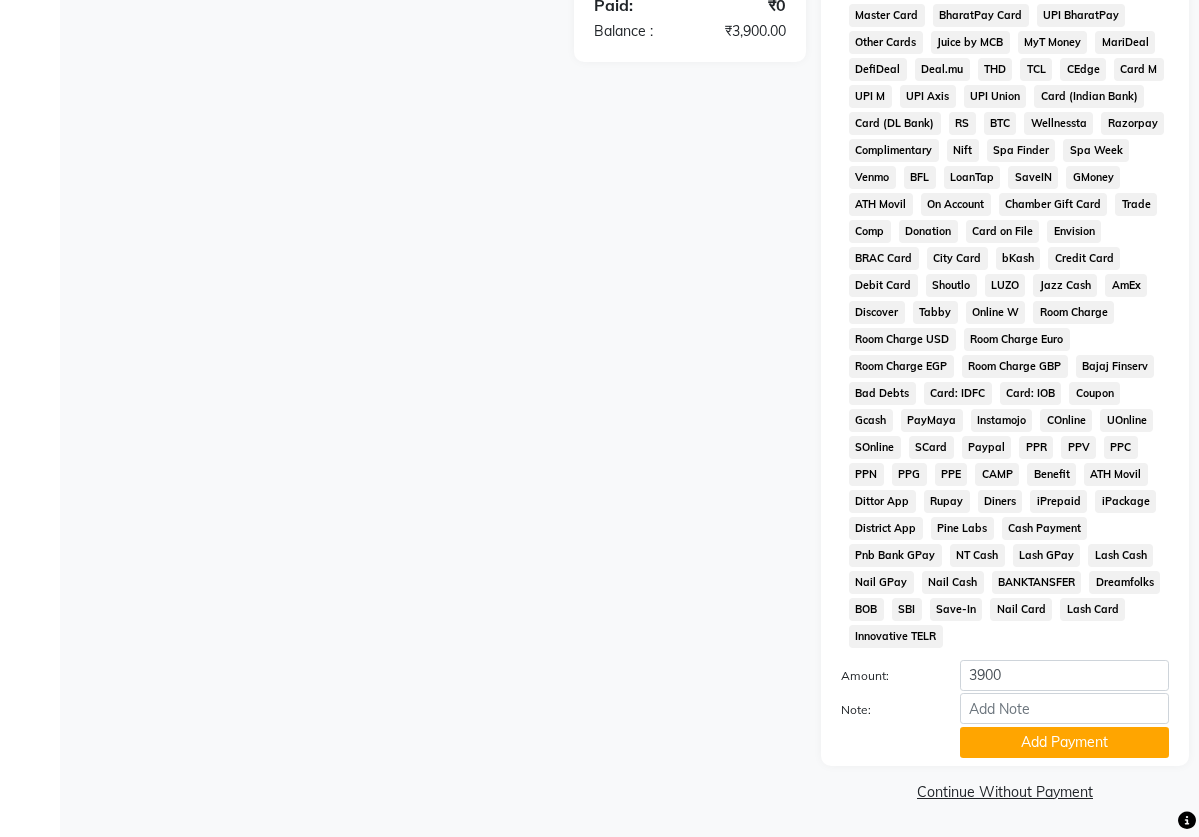 scroll, scrollTop: 743, scrollLeft: 0, axis: vertical 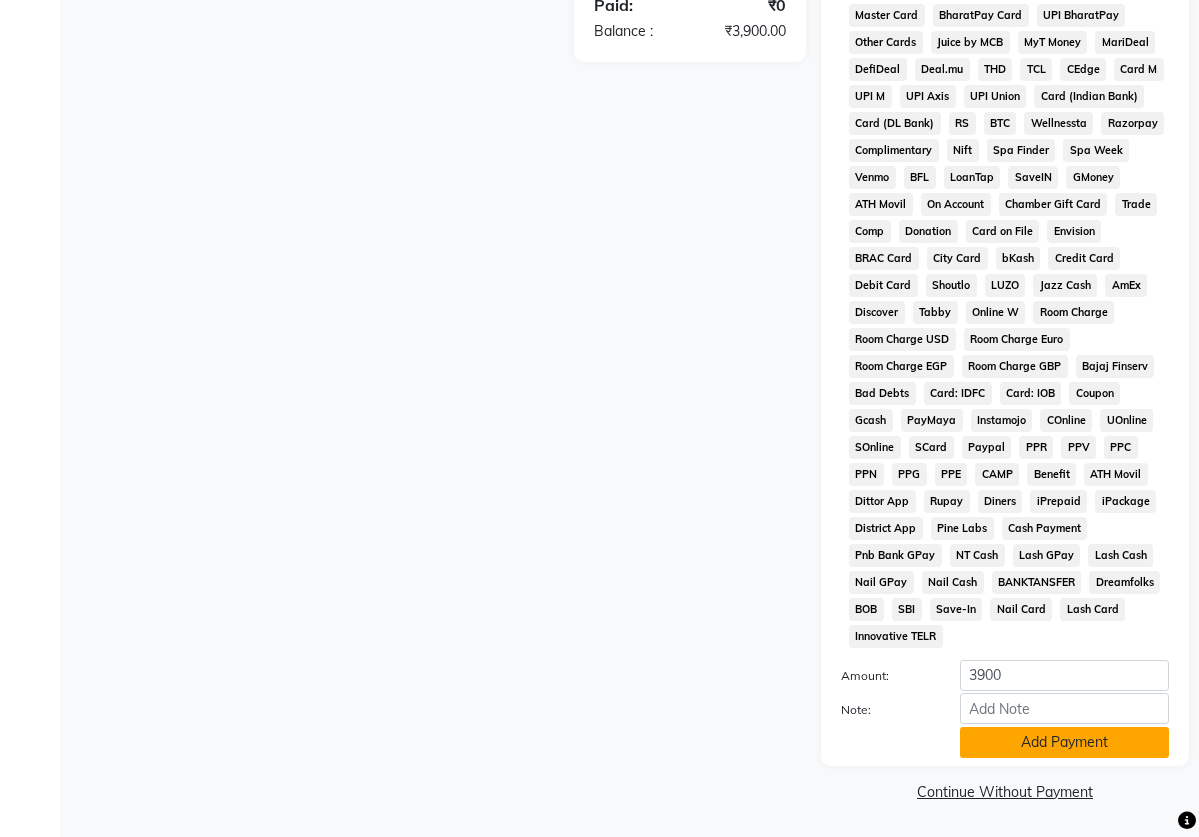 click on "Add Payment" 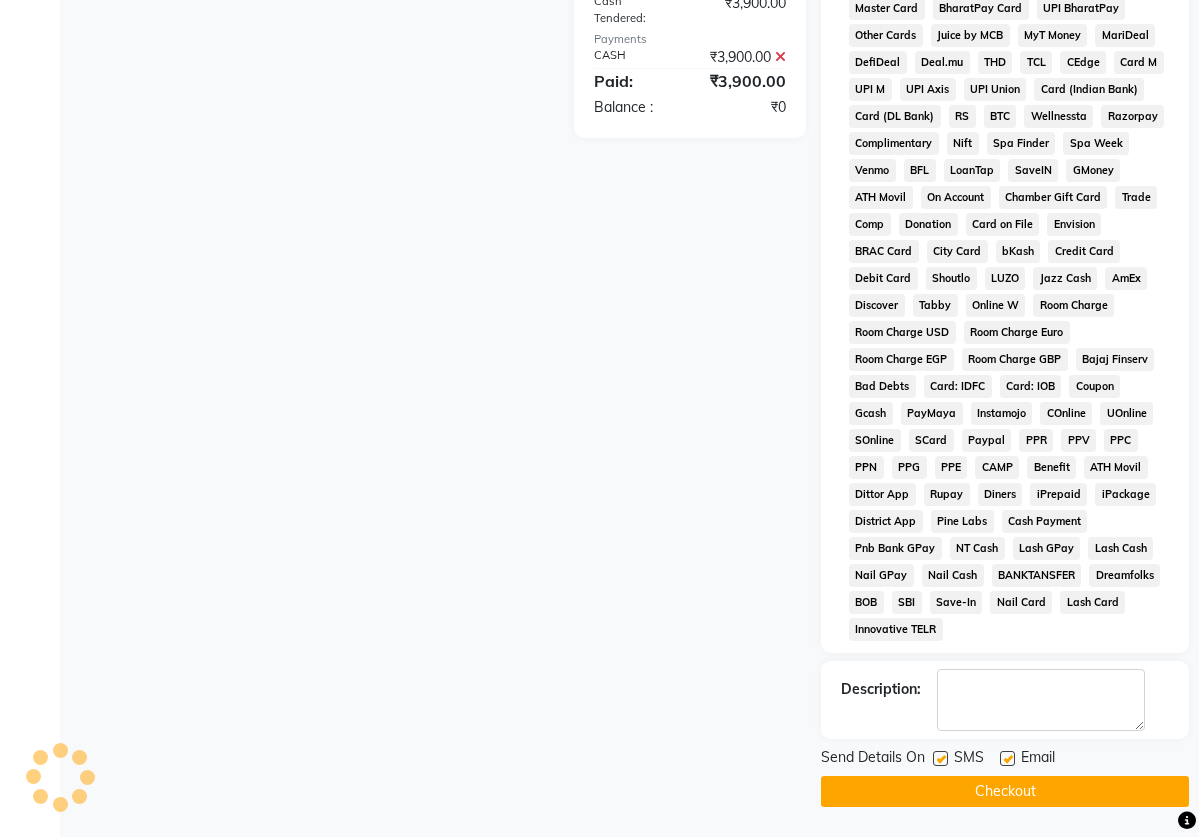click 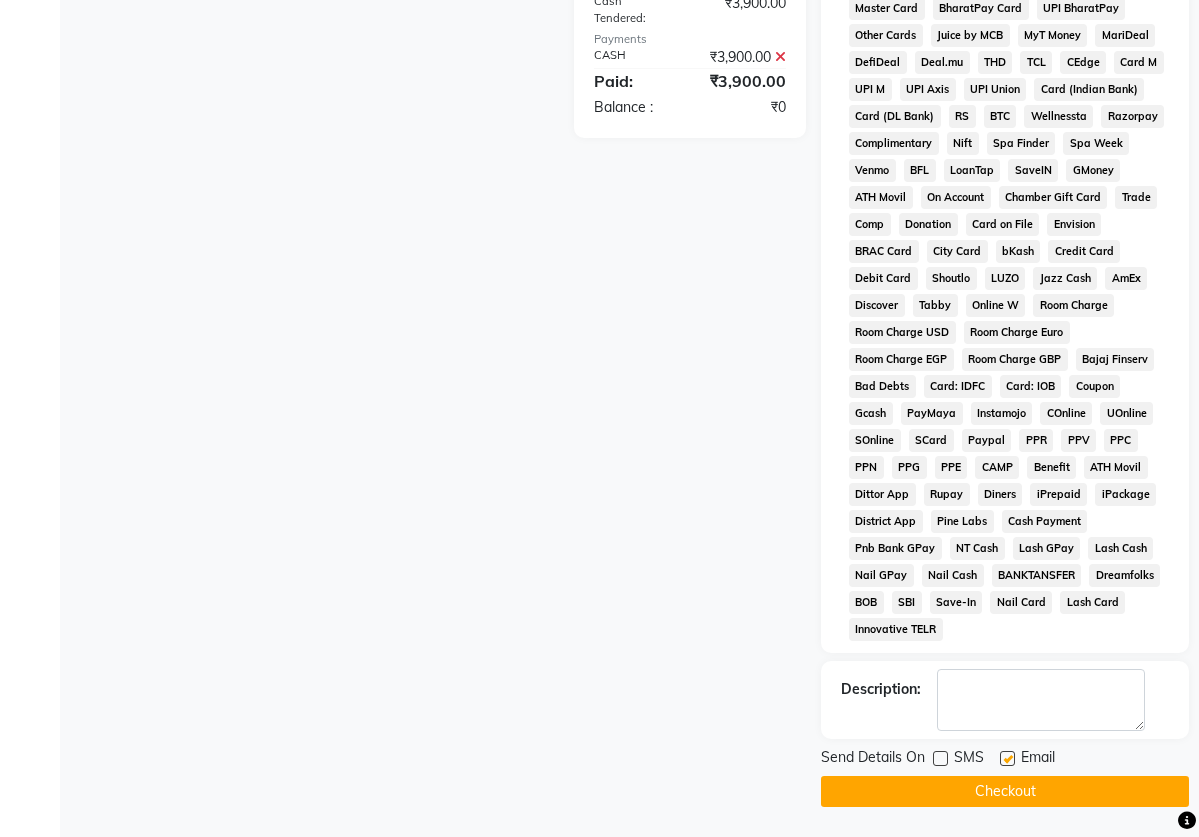 click 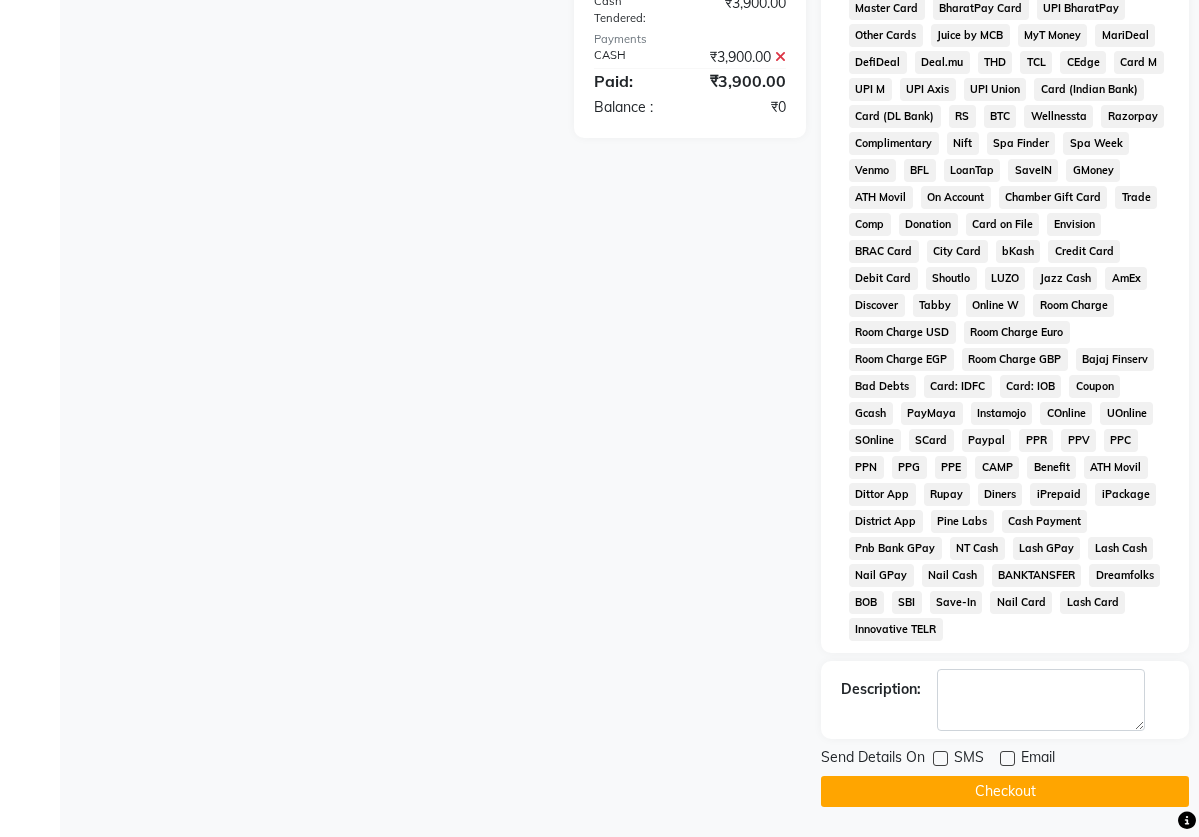 scroll, scrollTop: 751, scrollLeft: 0, axis: vertical 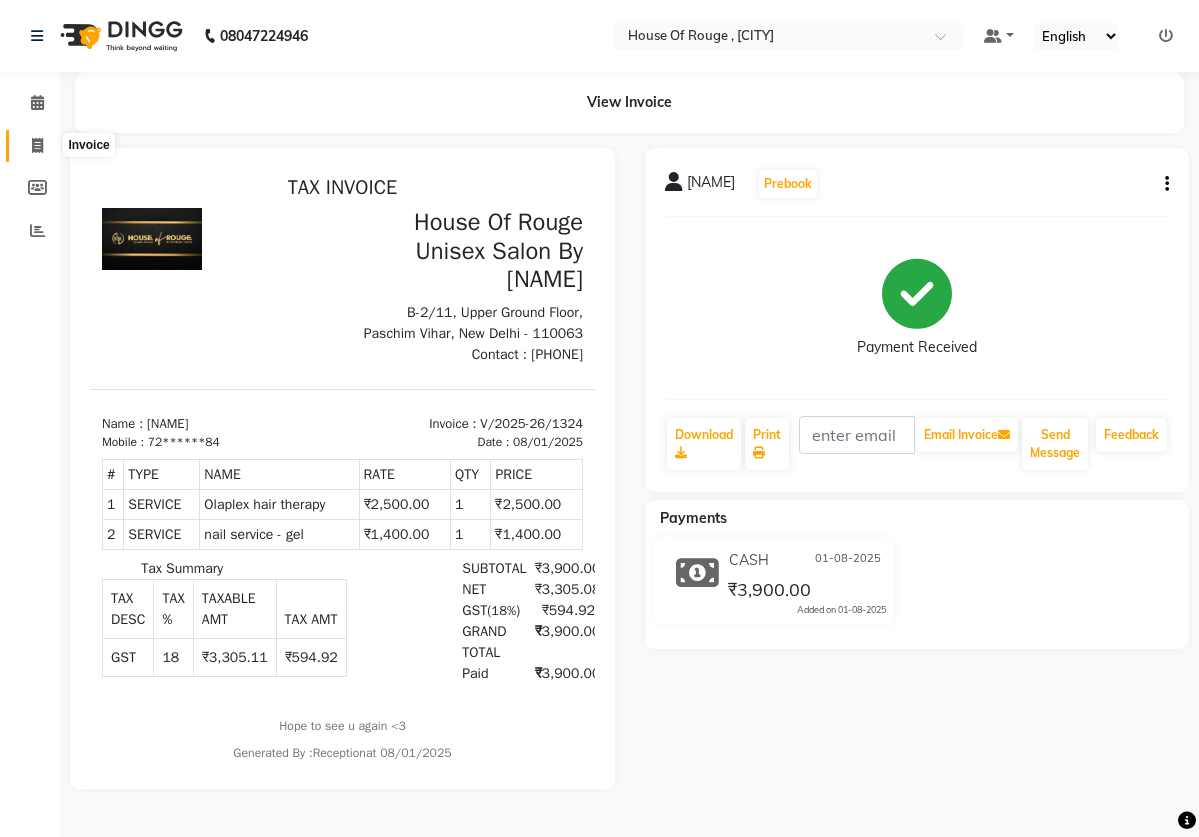 click 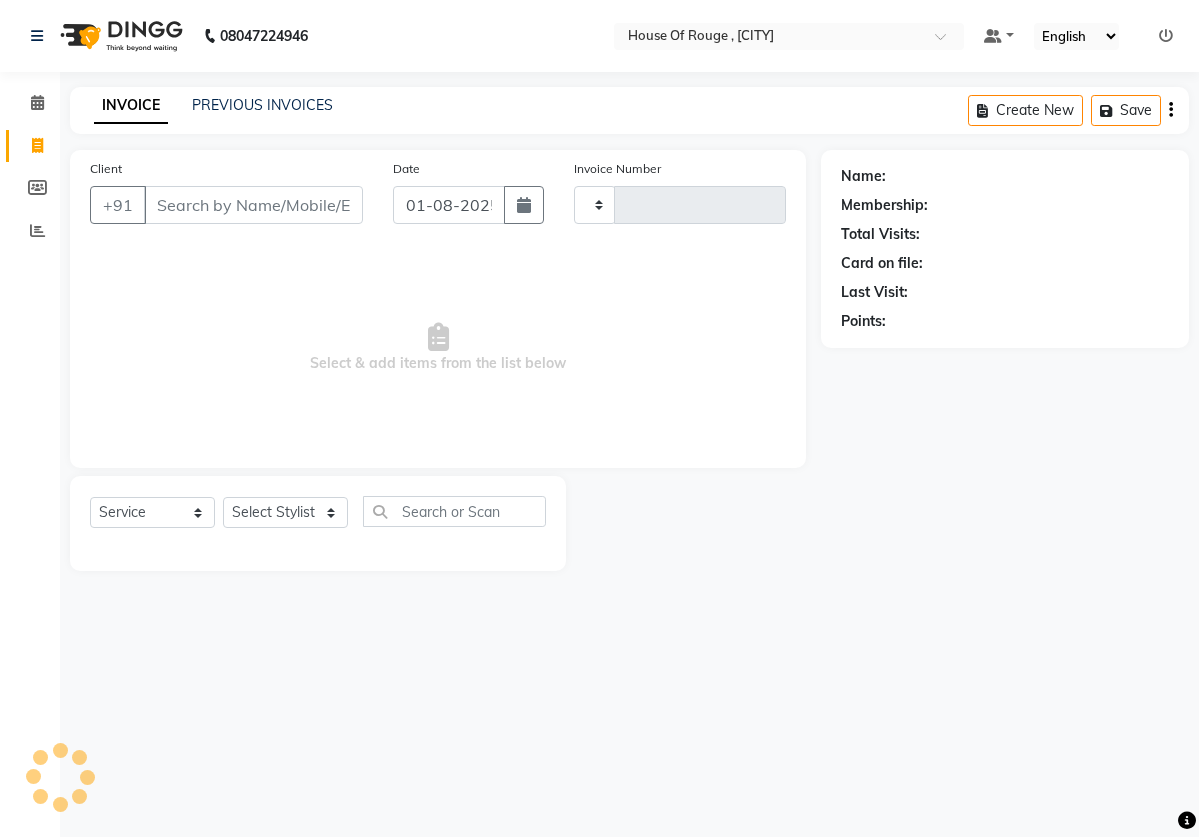 type on "1325" 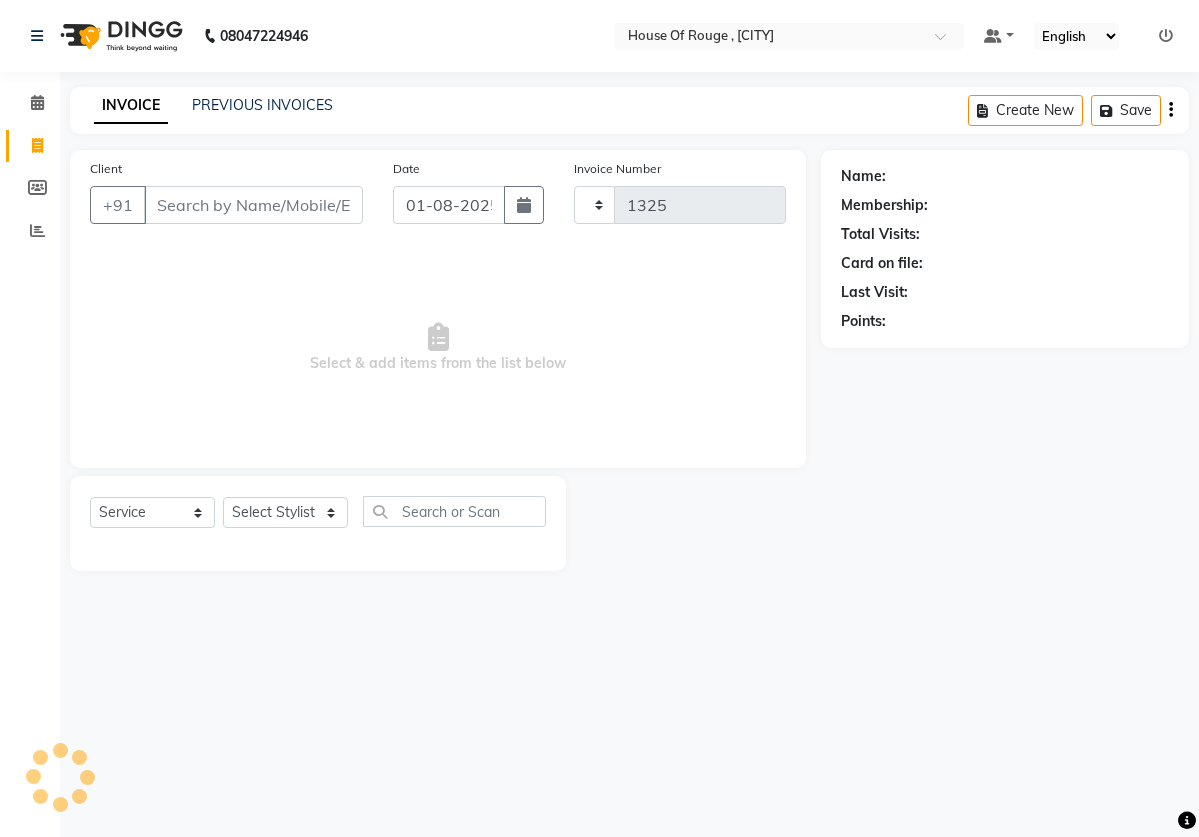 select on "82" 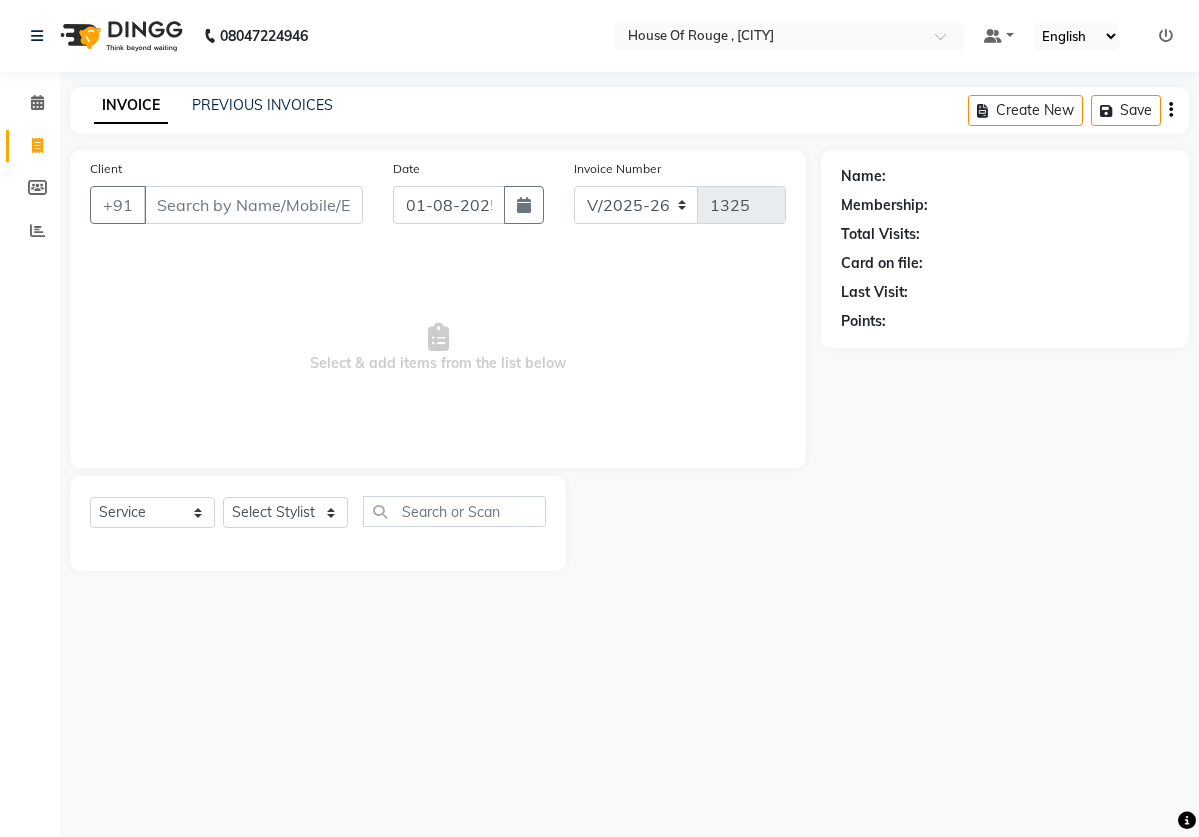 click on "Client" at bounding box center [253, 205] 